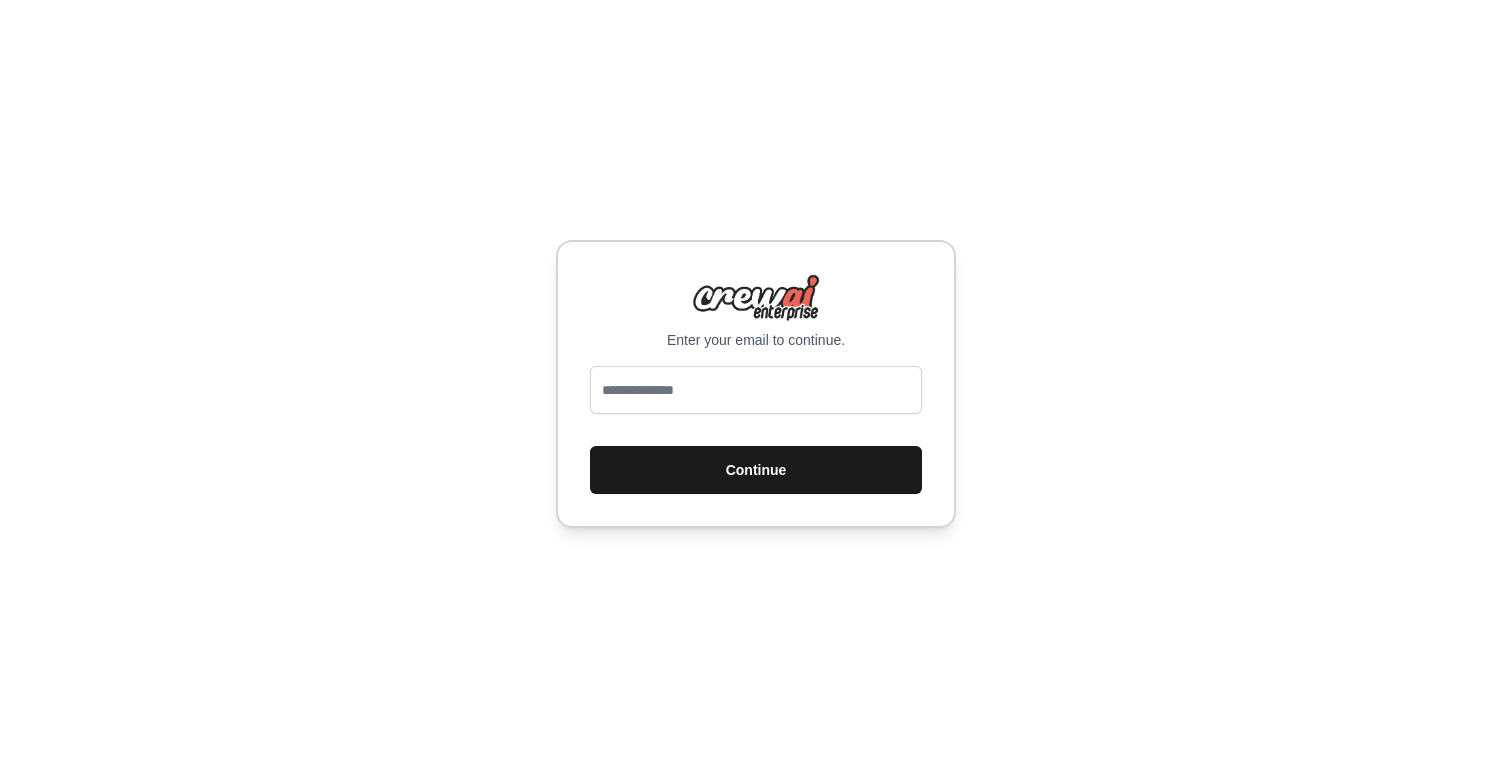 scroll, scrollTop: 0, scrollLeft: 0, axis: both 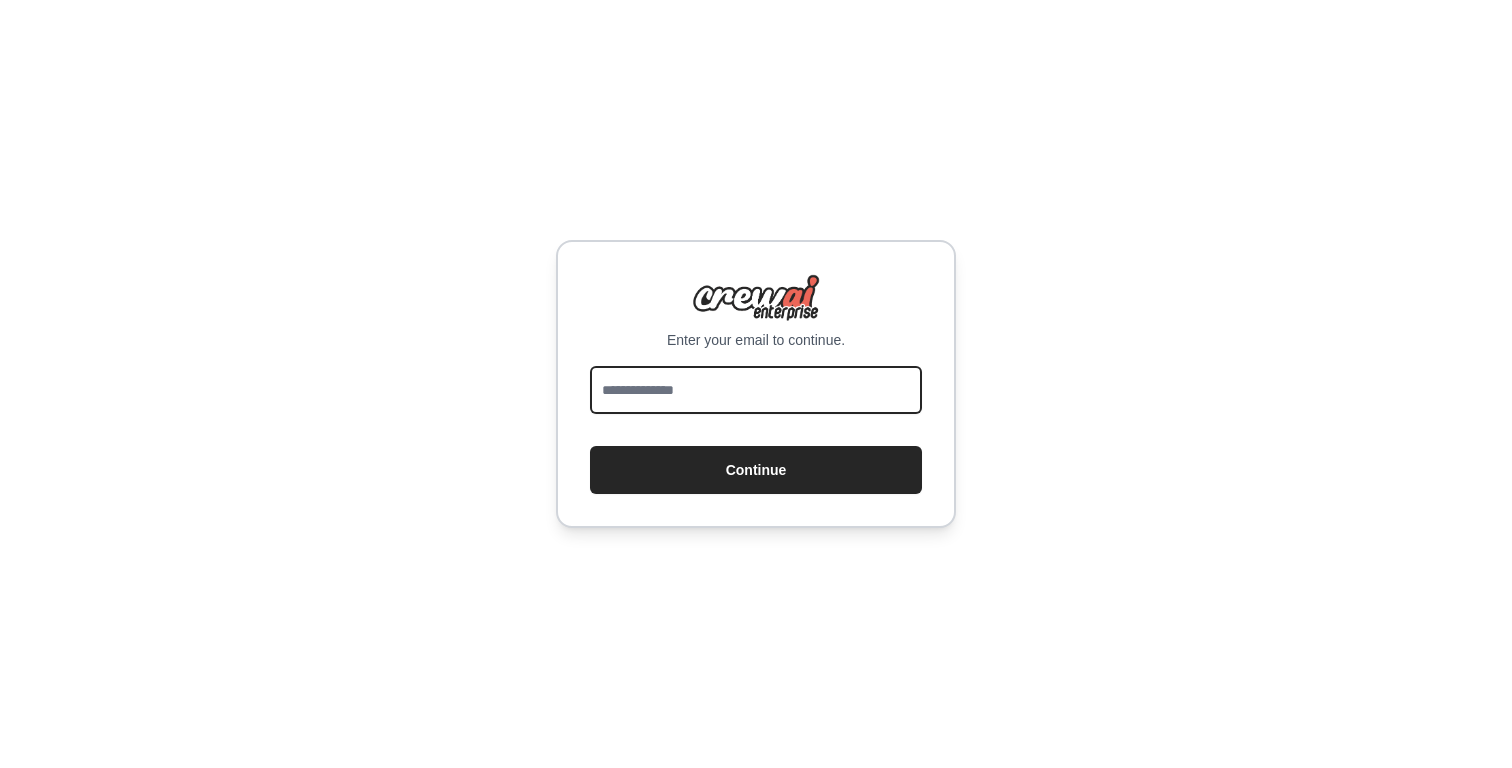 click at bounding box center [756, 390] 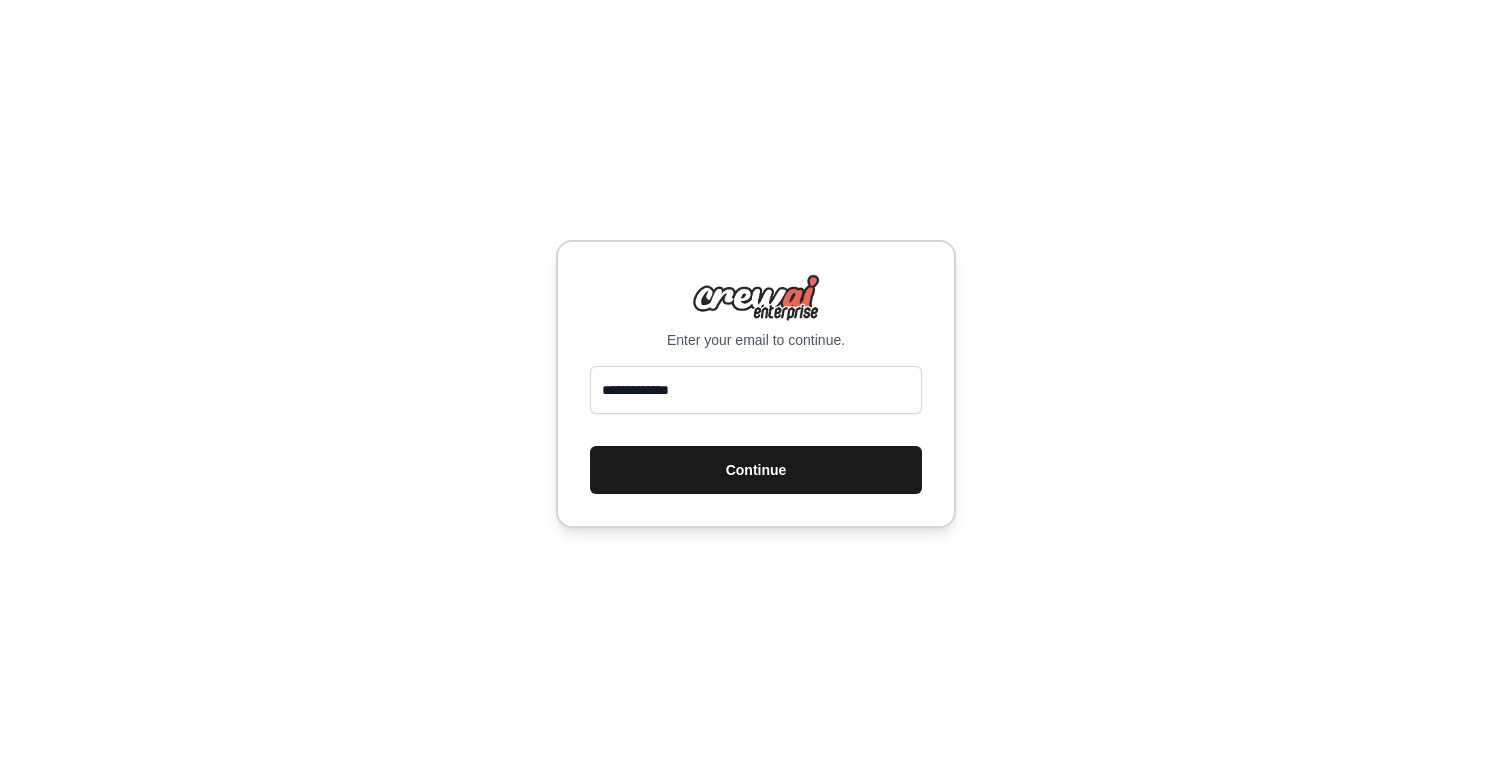 click on "Continue" at bounding box center (756, 470) 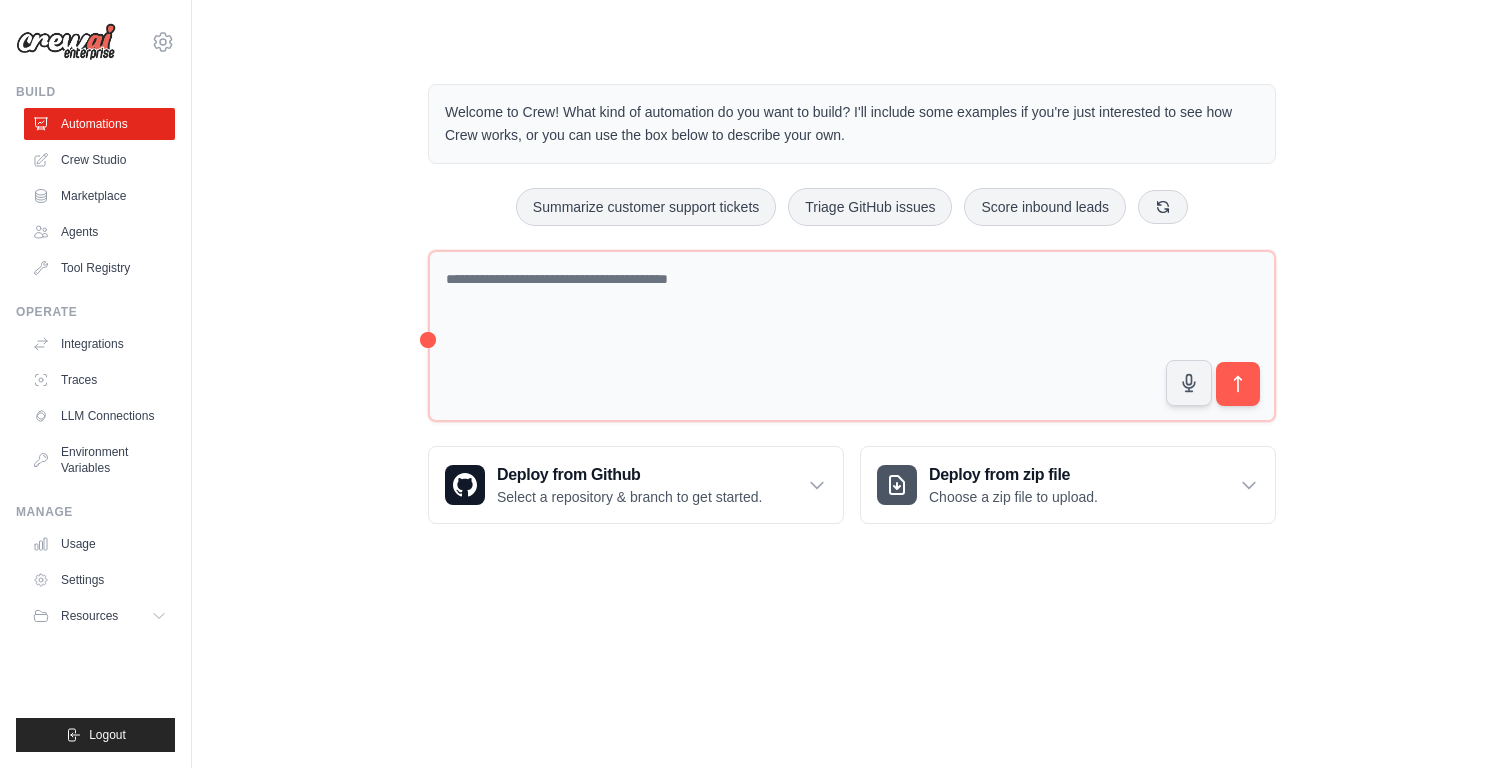 scroll, scrollTop: 0, scrollLeft: 0, axis: both 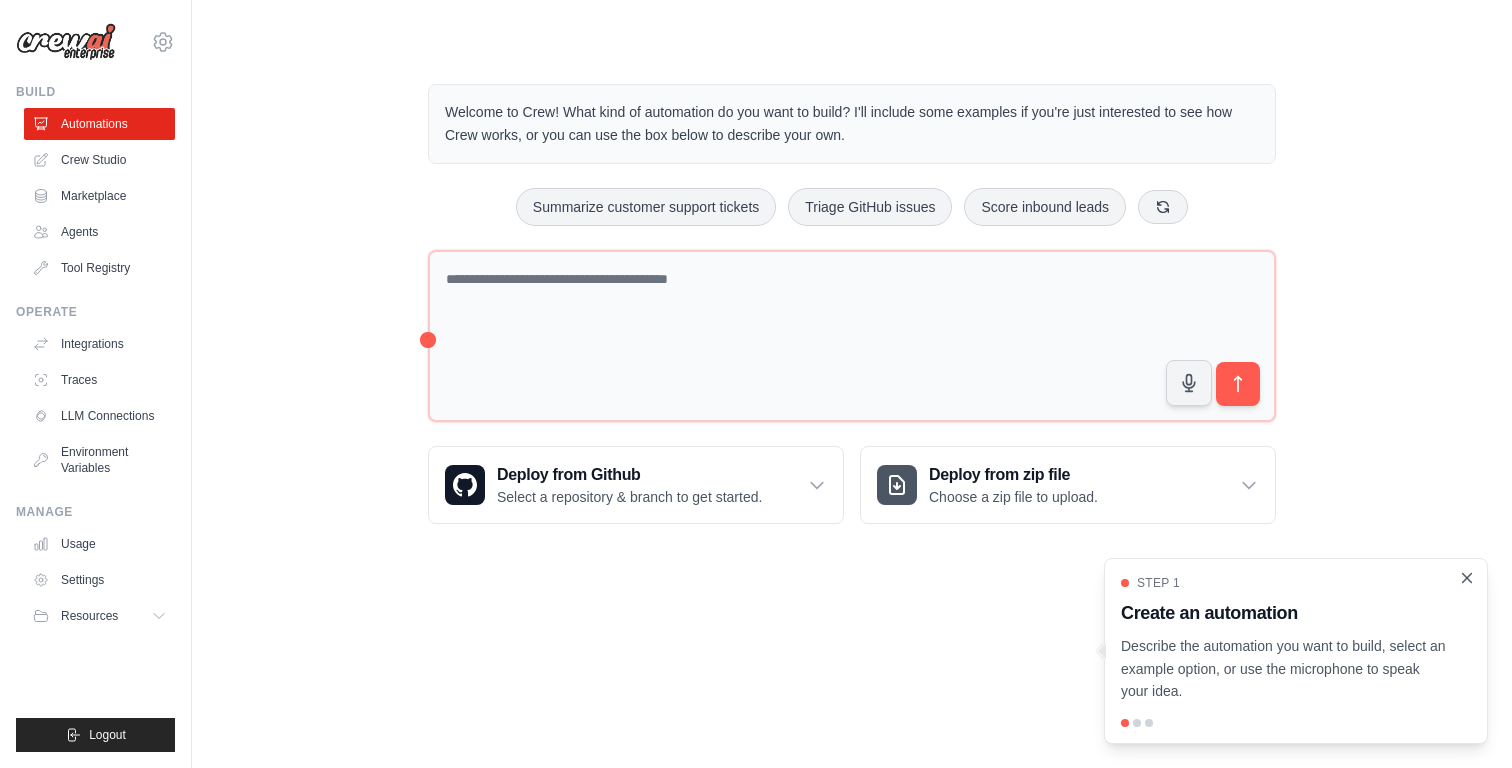 click 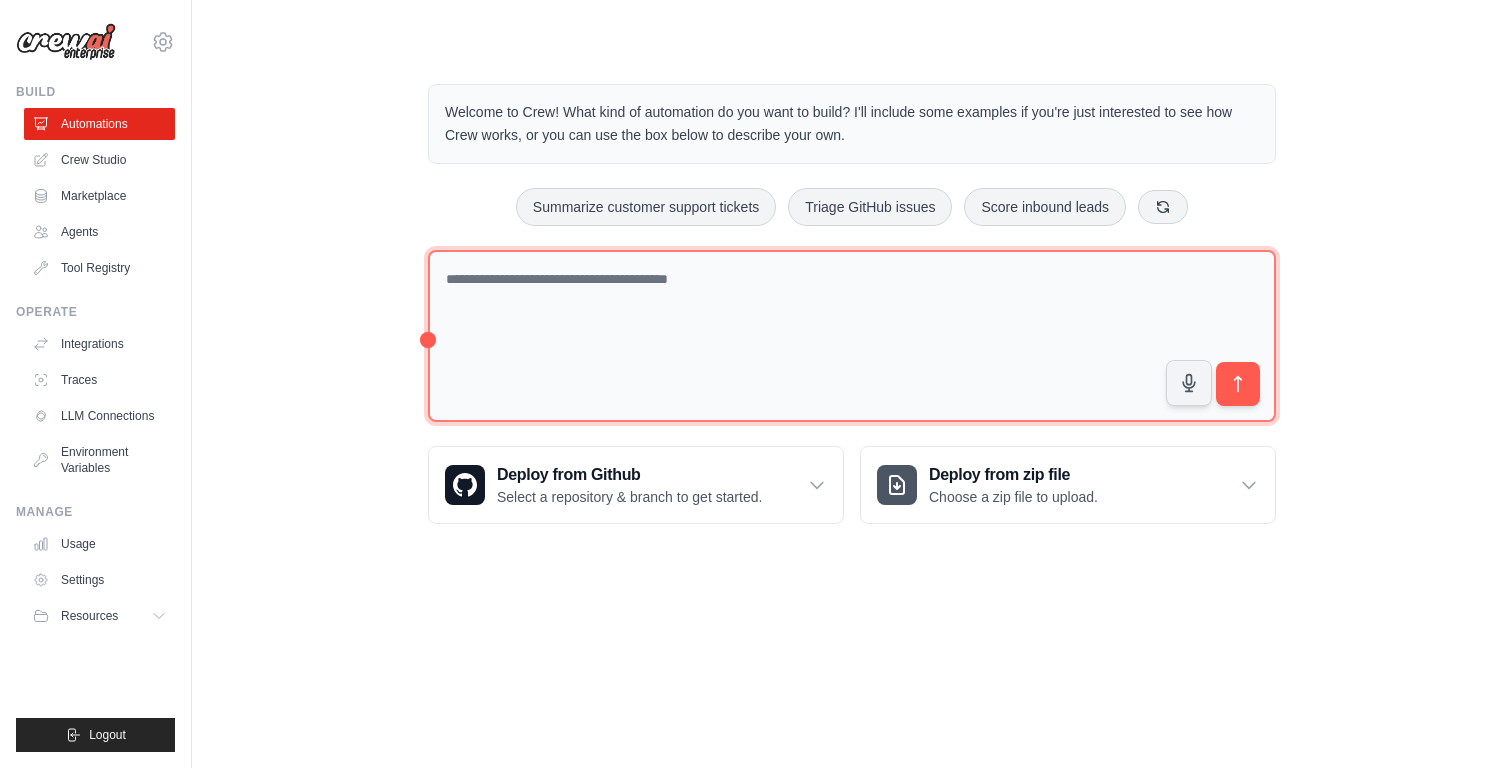 click at bounding box center (852, 336) 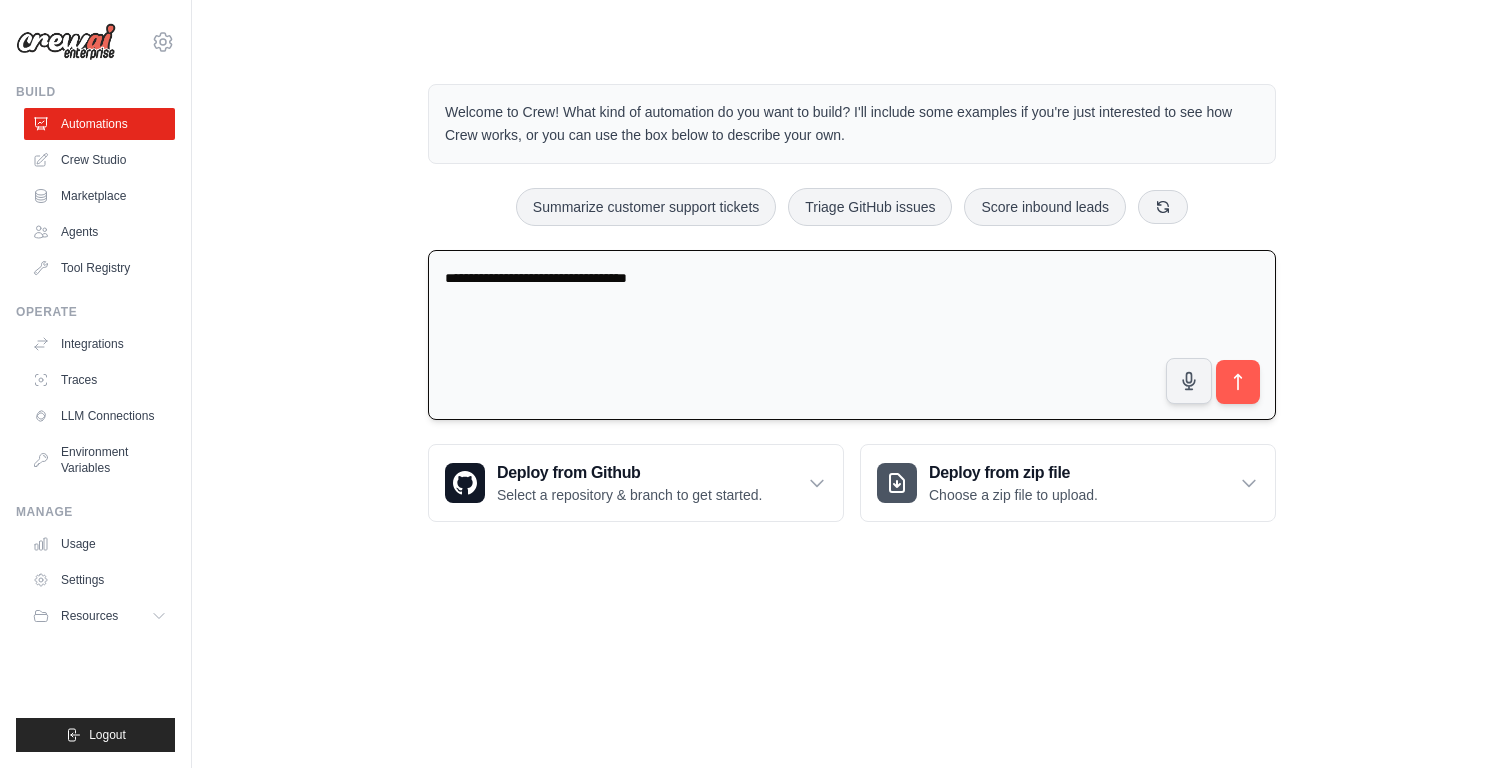 click on "**********" at bounding box center (852, 335) 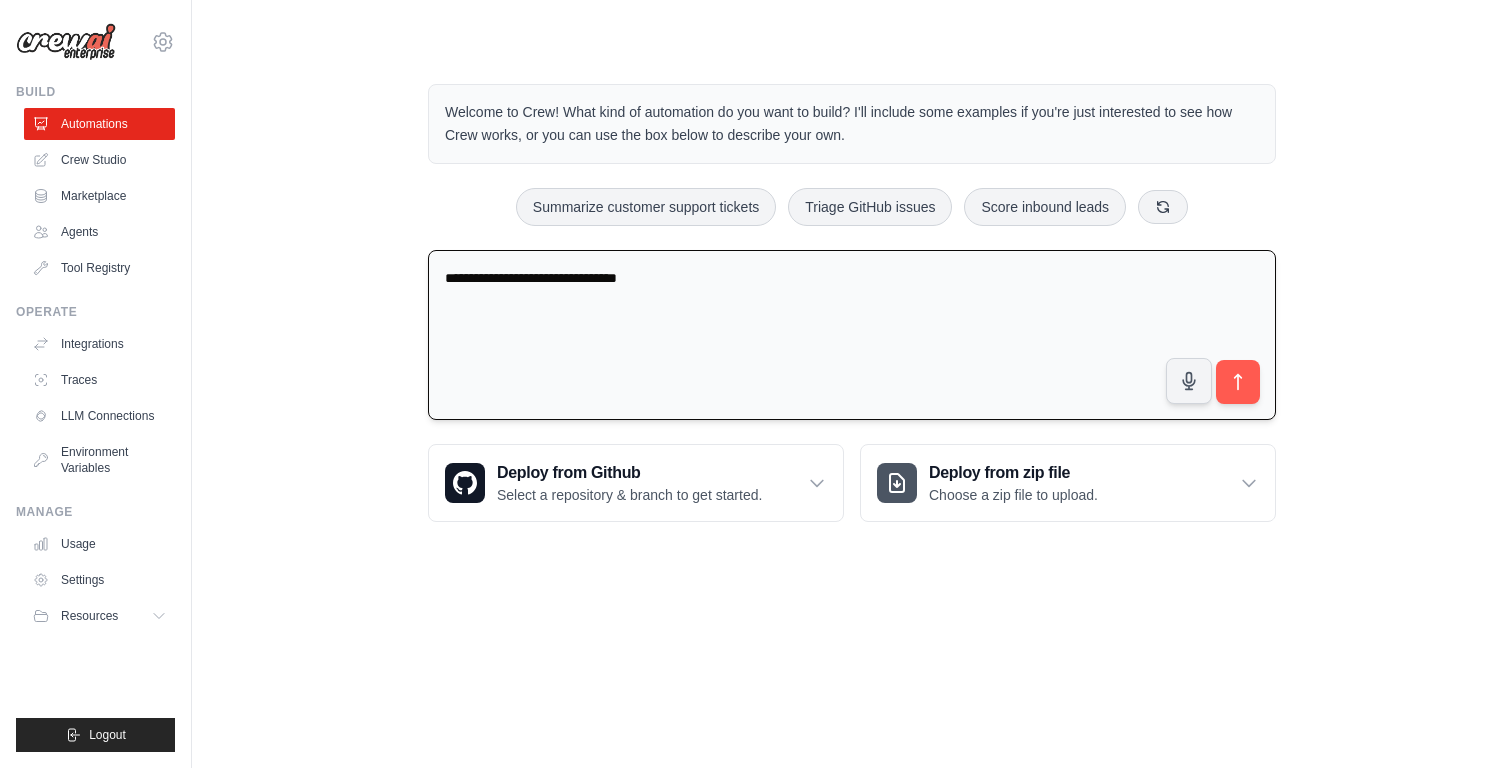 click on "**********" at bounding box center [852, 335] 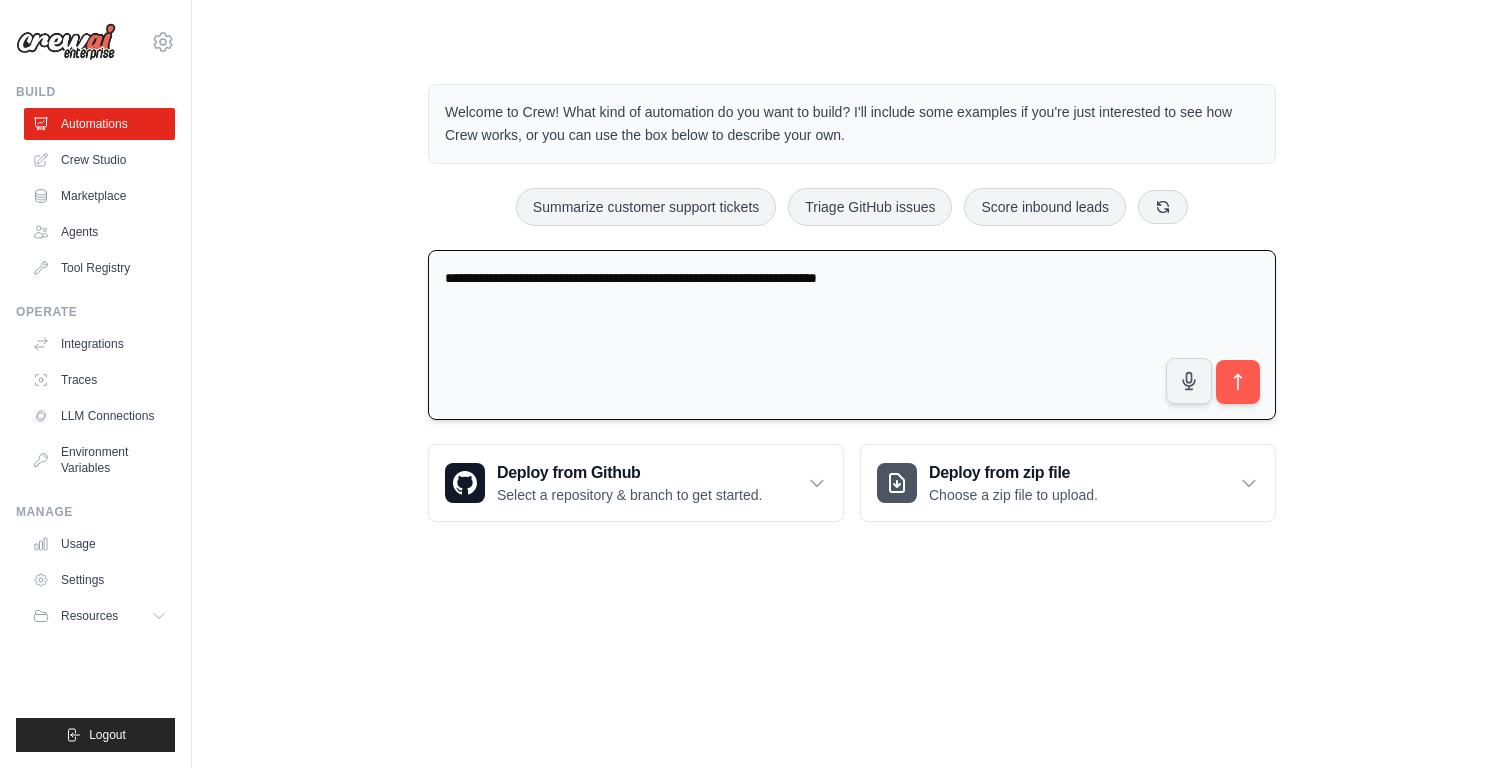 click on "**********" at bounding box center (852, 335) 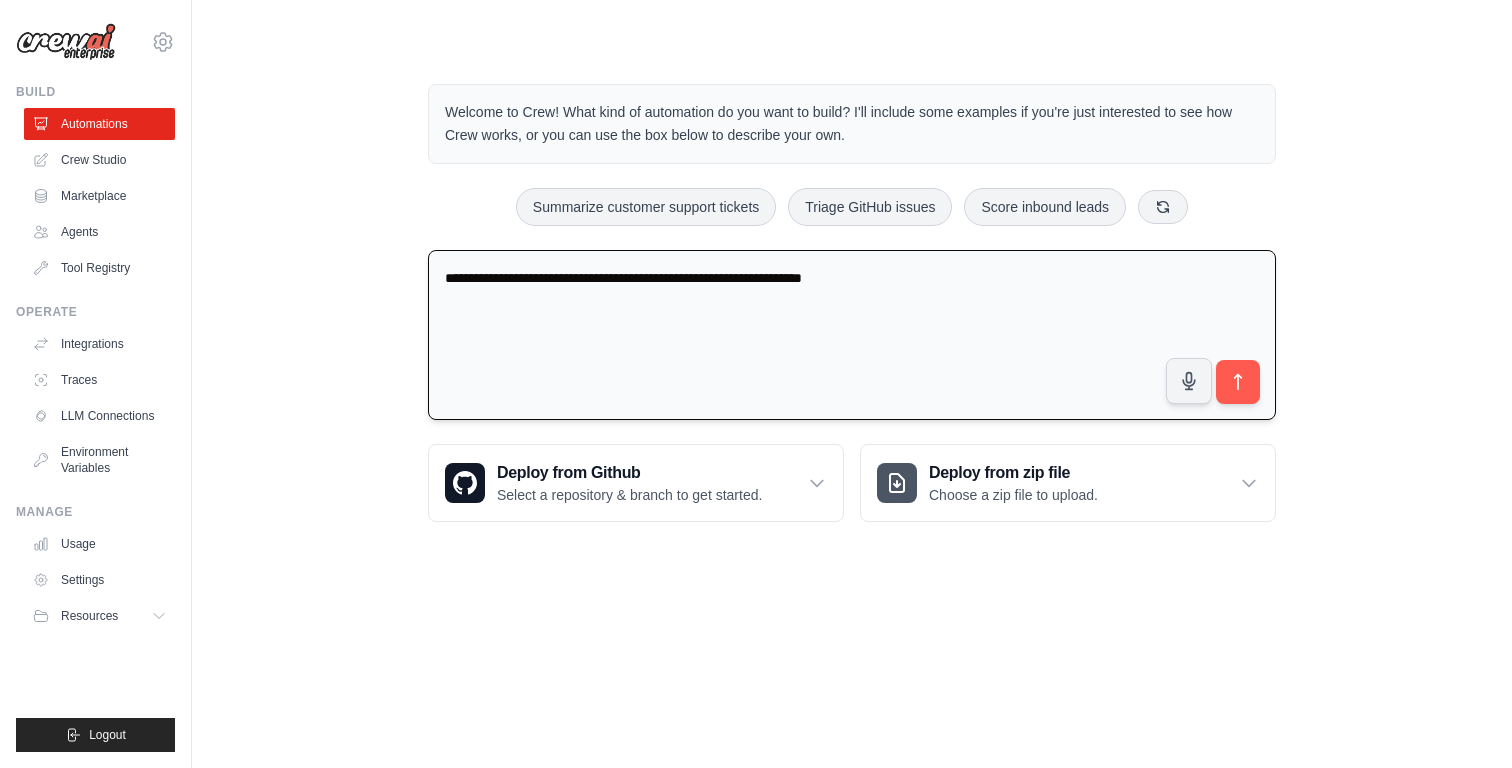 click on "**********" at bounding box center (852, 335) 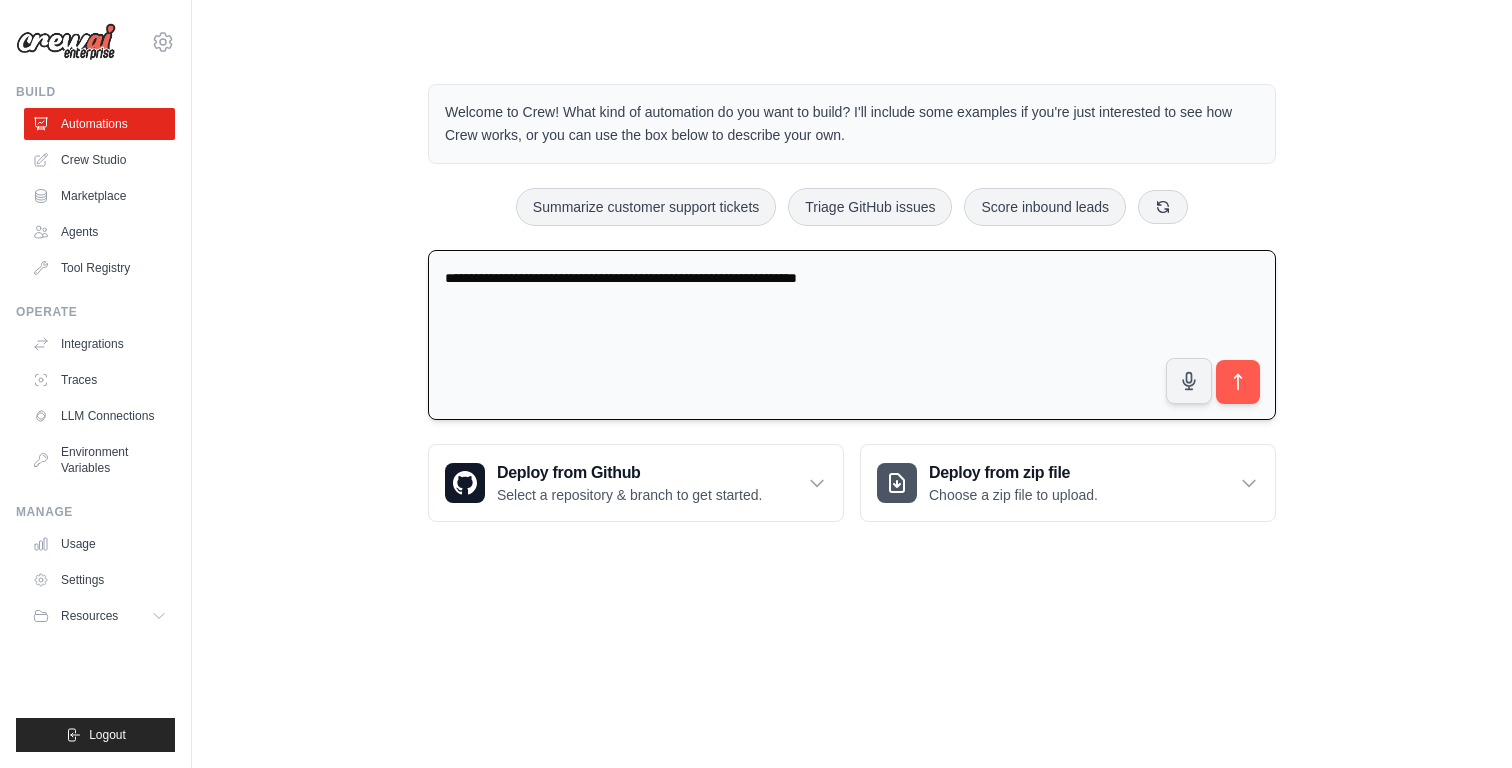 click on "**********" at bounding box center (852, 335) 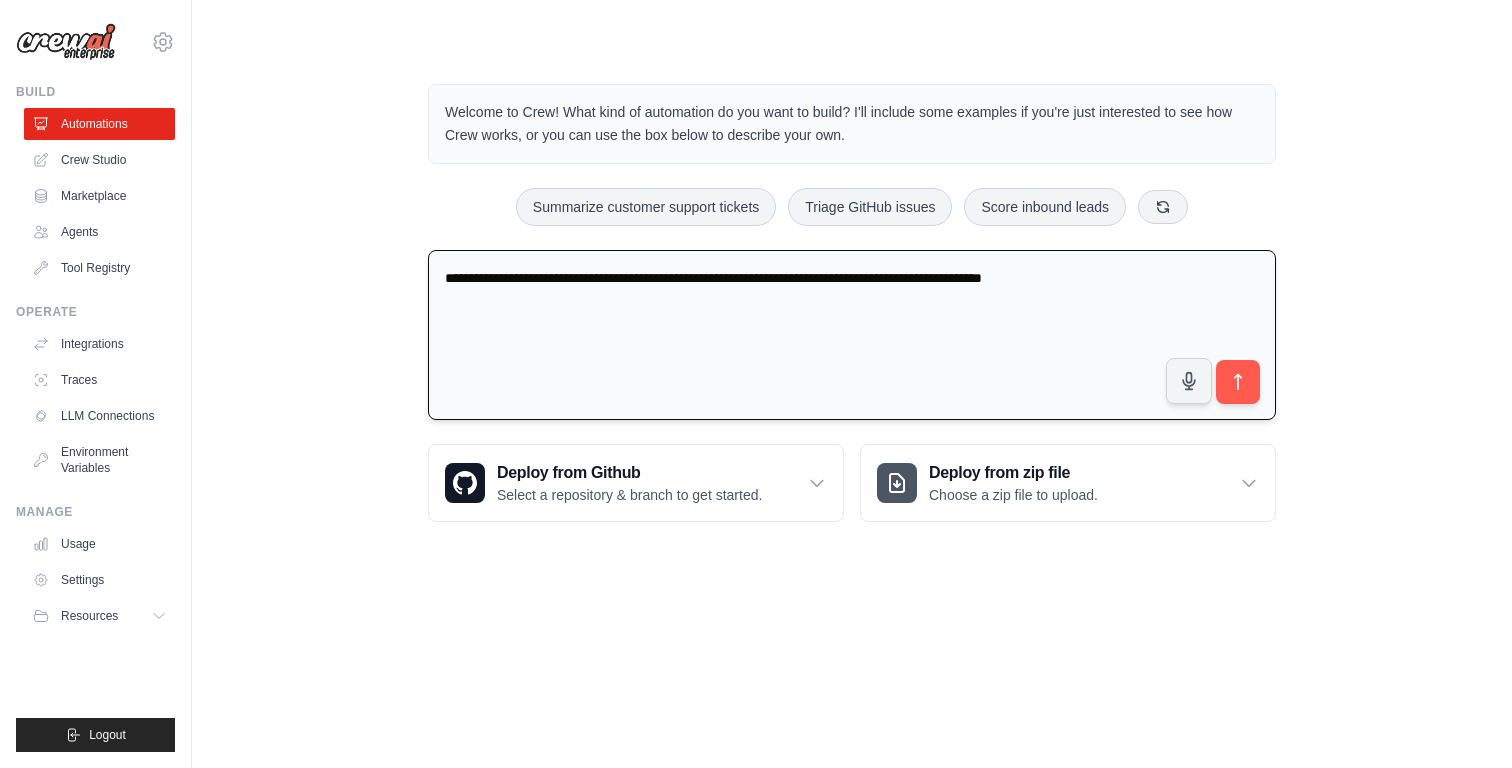 type on "**********" 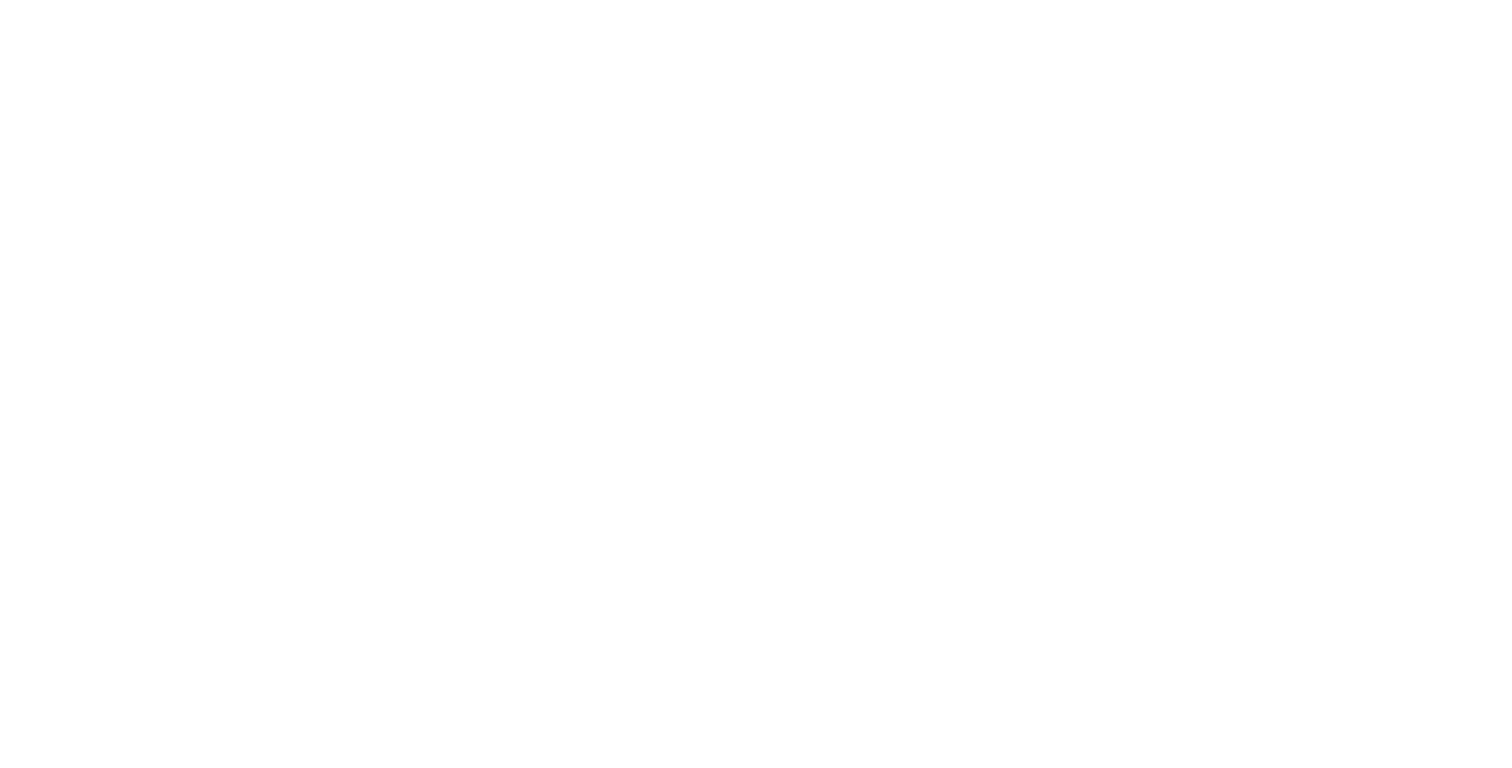 scroll, scrollTop: 0, scrollLeft: 0, axis: both 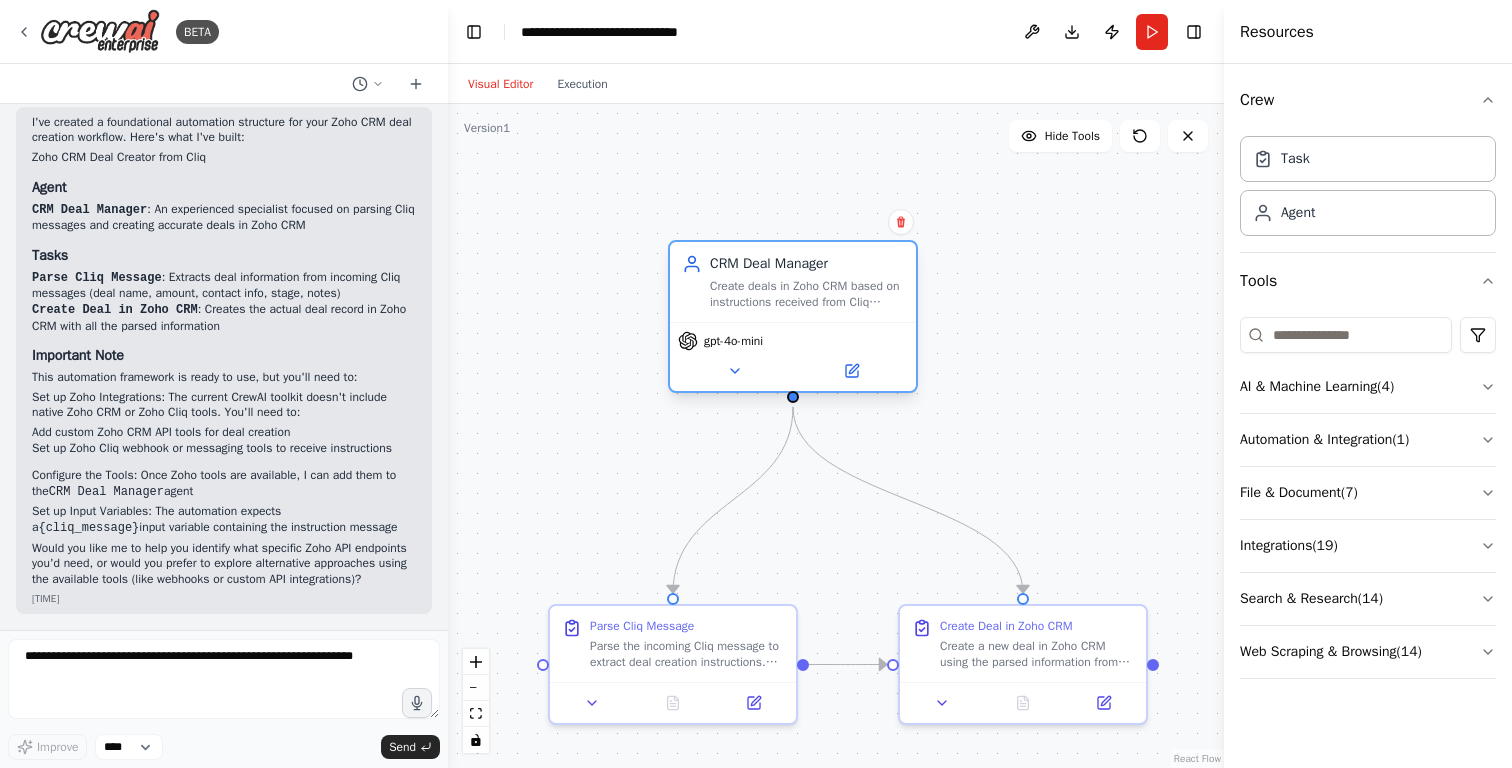 drag, startPoint x: 681, startPoint y: 269, endPoint x: 793, endPoint y: 303, distance: 117.047 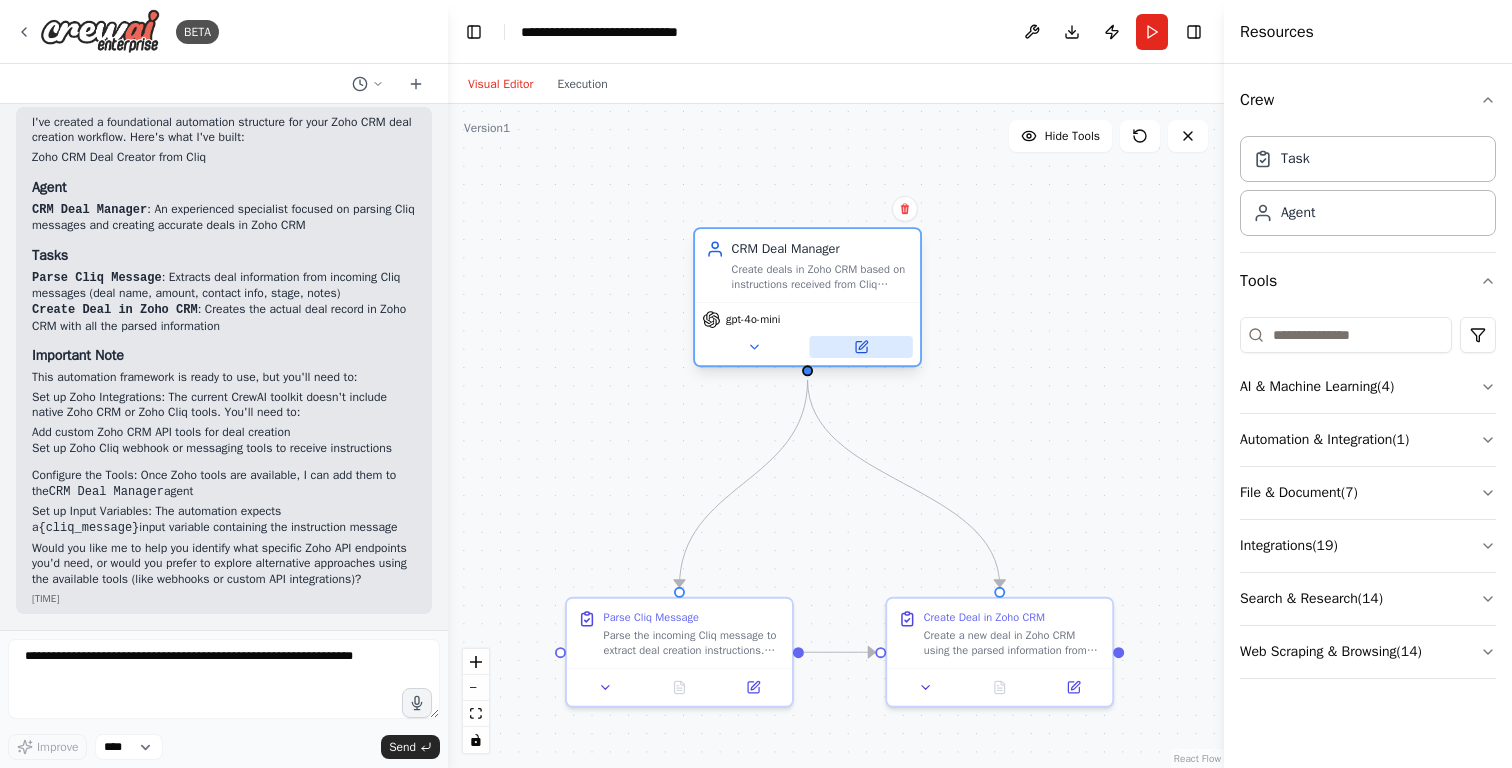 drag, startPoint x: 811, startPoint y: 378, endPoint x: 822, endPoint y: 328, distance: 51.1957 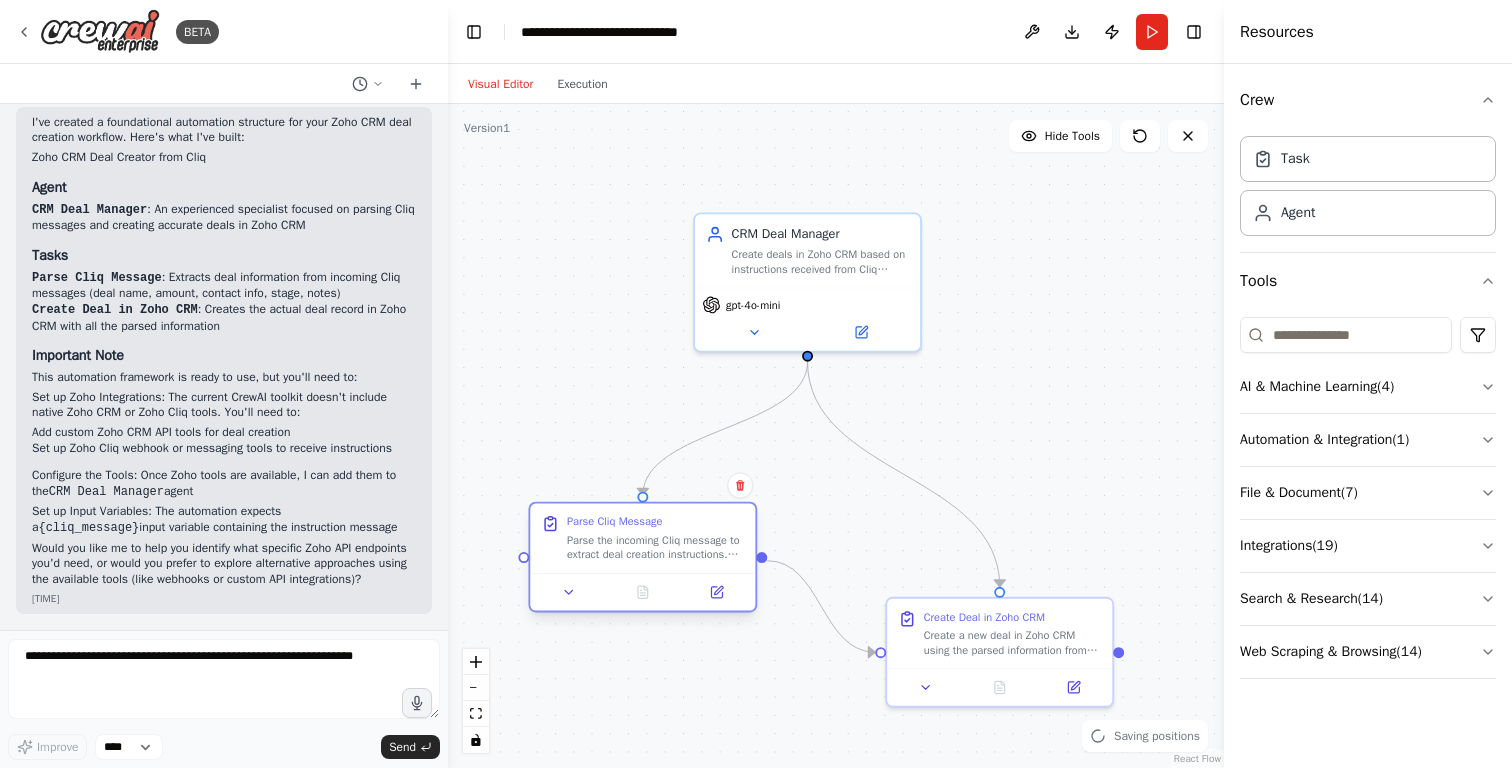 drag, startPoint x: 739, startPoint y: 610, endPoint x: 701, endPoint y: 512, distance: 105.10947 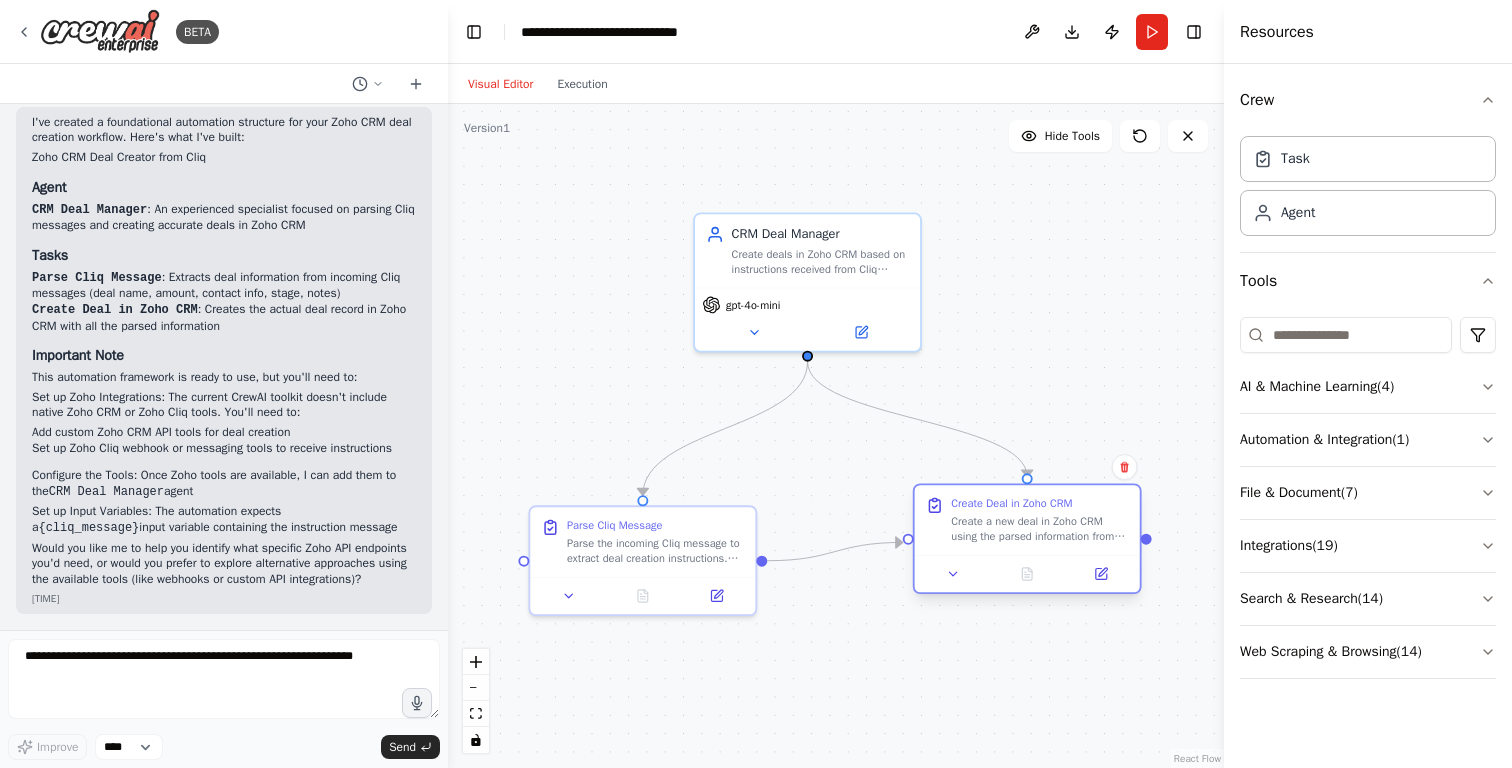 drag, startPoint x: 980, startPoint y: 626, endPoint x: 1010, endPoint y: 524, distance: 106.320274 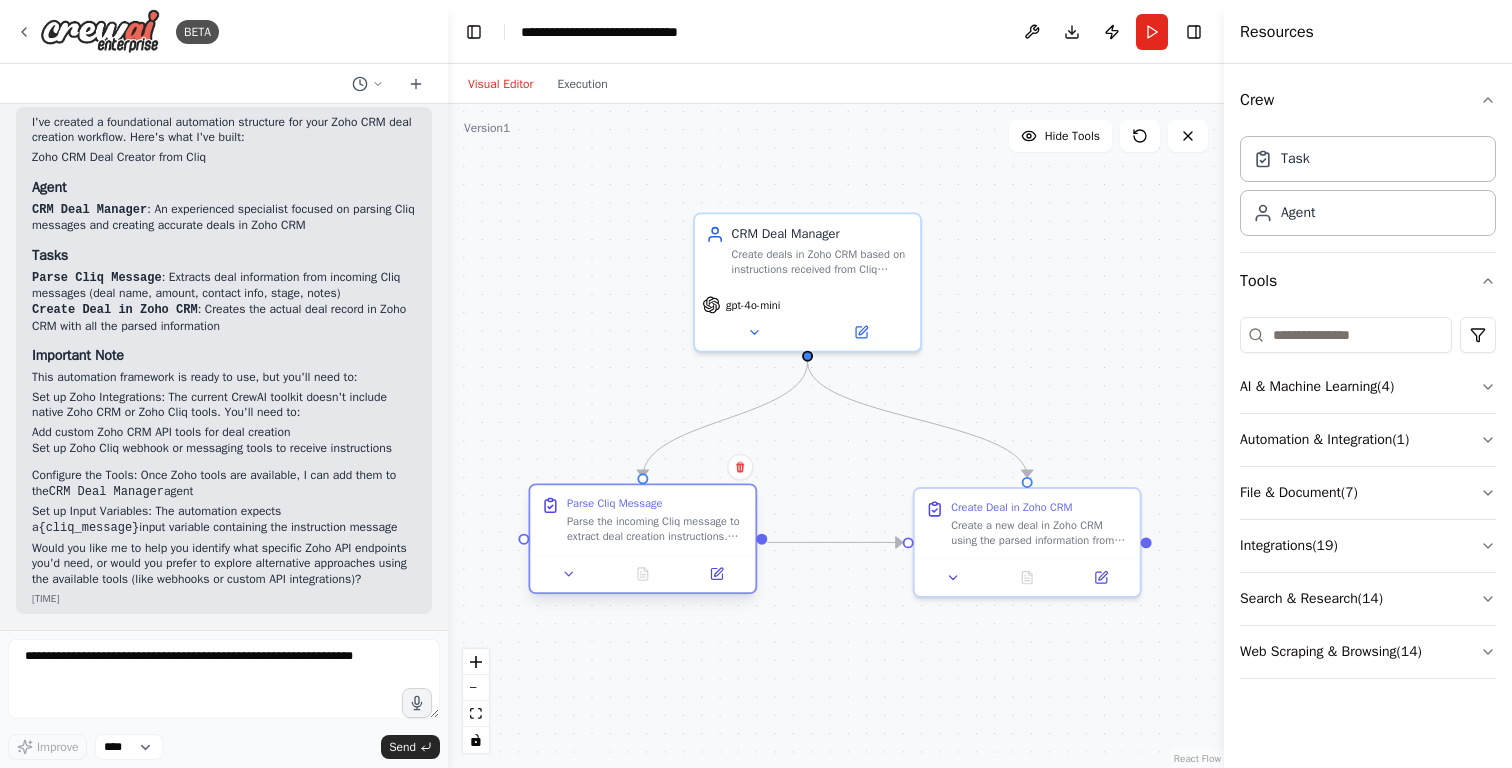 drag, startPoint x: 682, startPoint y: 547, endPoint x: 680, endPoint y: 520, distance: 27.073973 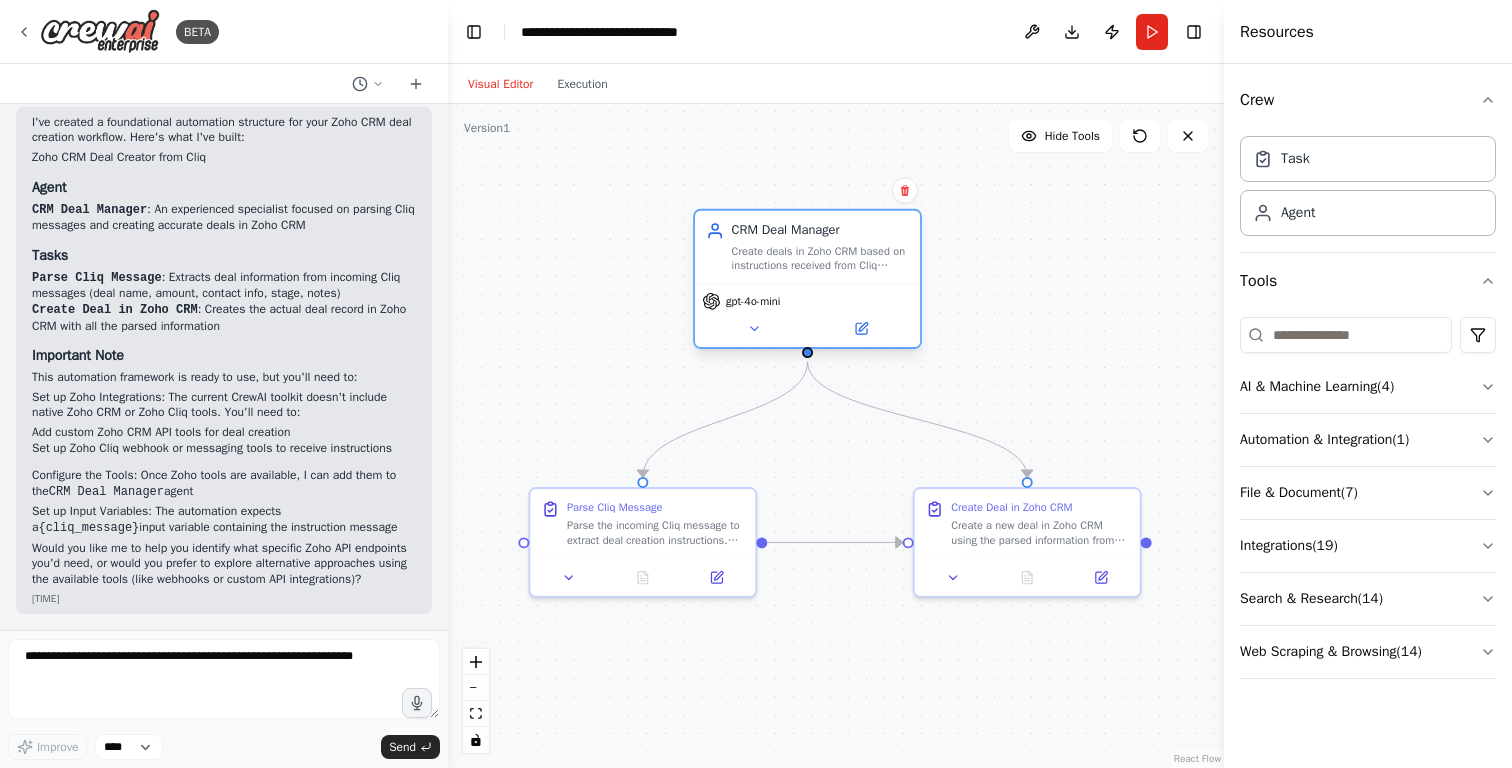 click on "Create deals in Zoho CRM based on instructions received from Cliq messages with accurate deal information including deal name, amount, stage, and associated contact details" at bounding box center [821, 258] 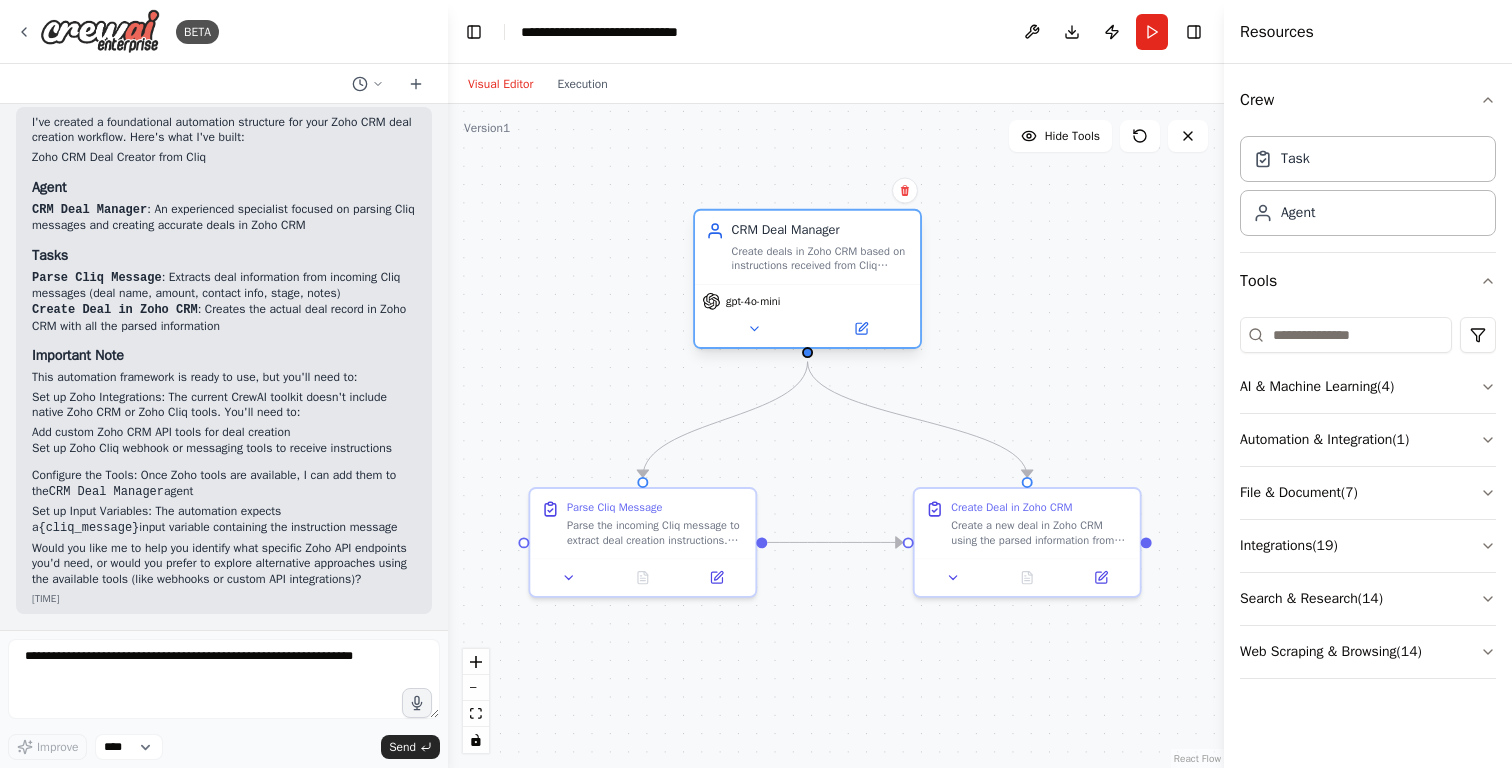 click on "Create deals in Zoho CRM based on instructions received from Cliq messages with accurate deal information including deal name, amount, stage, and associated contact details" at bounding box center (821, 258) 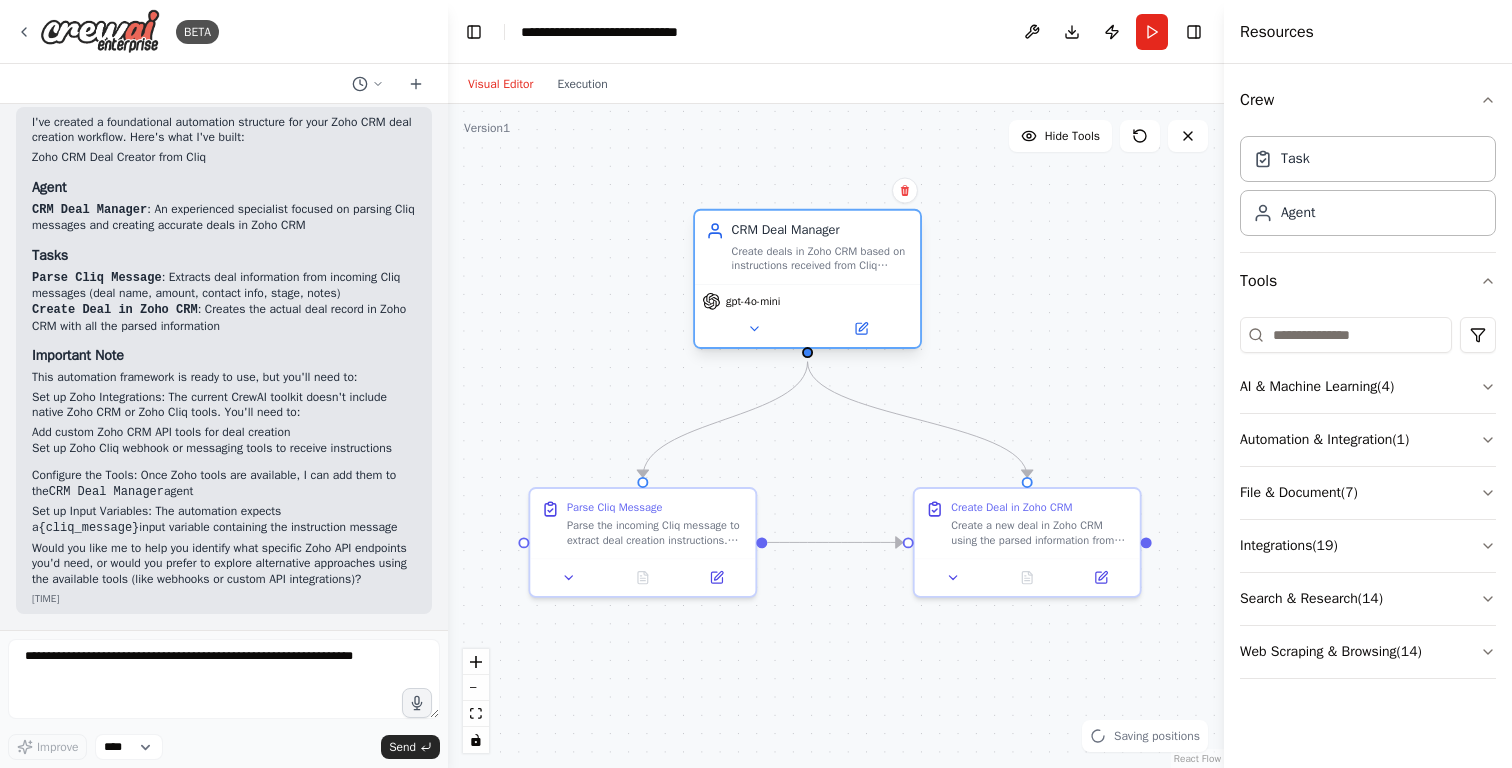 click on "Create deals in Zoho CRM based on instructions received from Cliq messages with accurate deal information including deal name, amount, stage, and associated contact details" at bounding box center [821, 258] 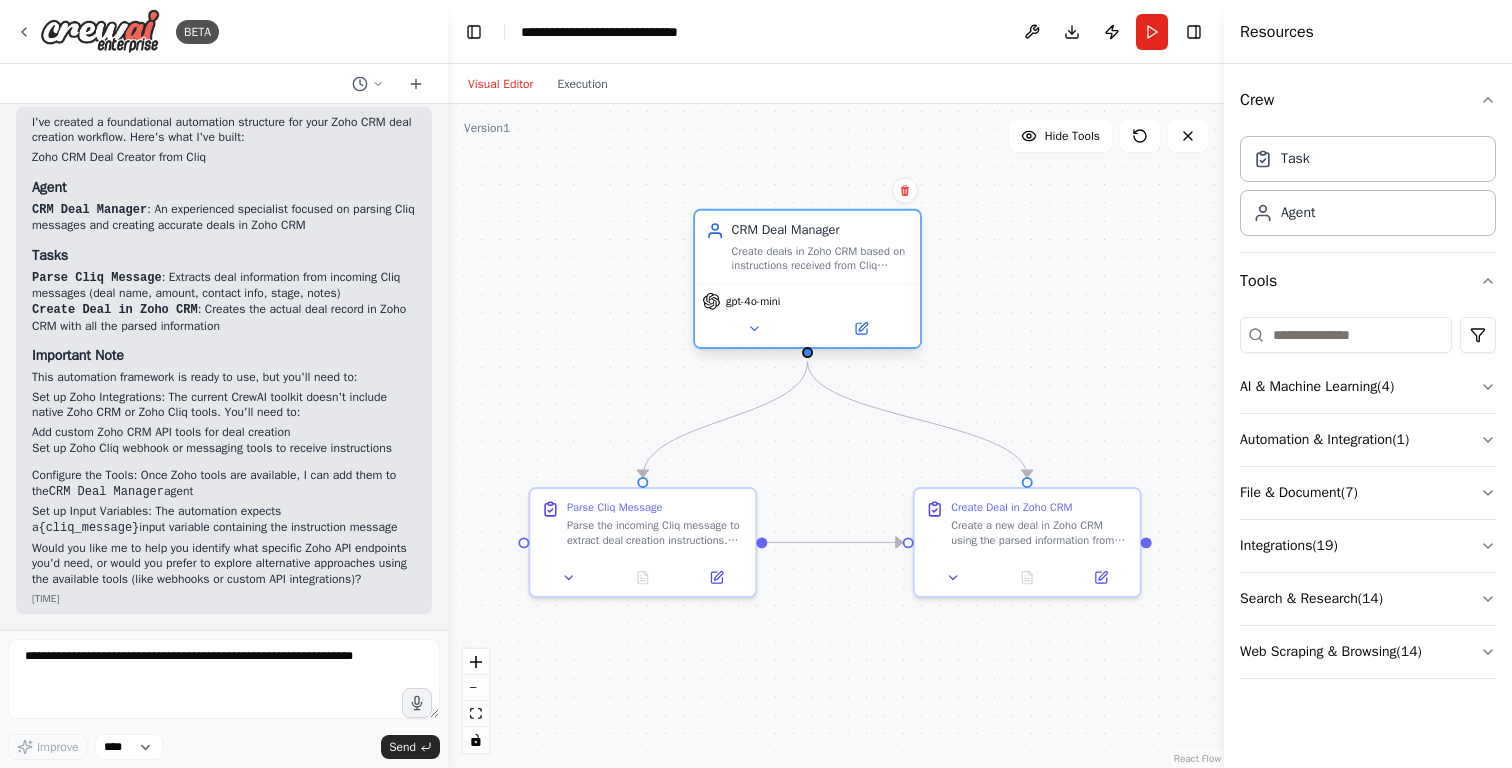click on "CRM Deal Manager Create deals in Zoho CRM based on instructions received from Cliq messages with accurate deal information including deal name, amount, stage, and associated contact details" at bounding box center (807, 247) 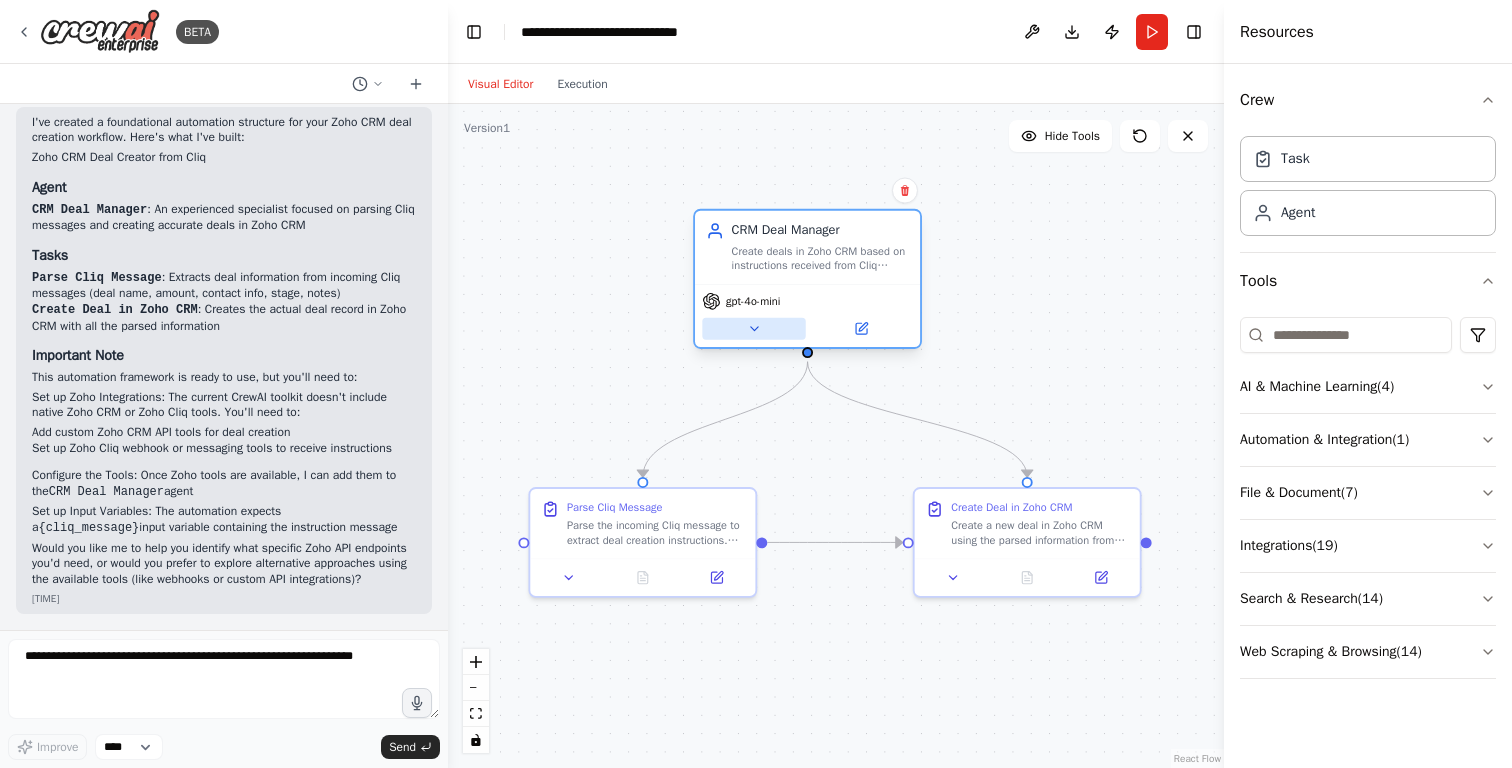 click 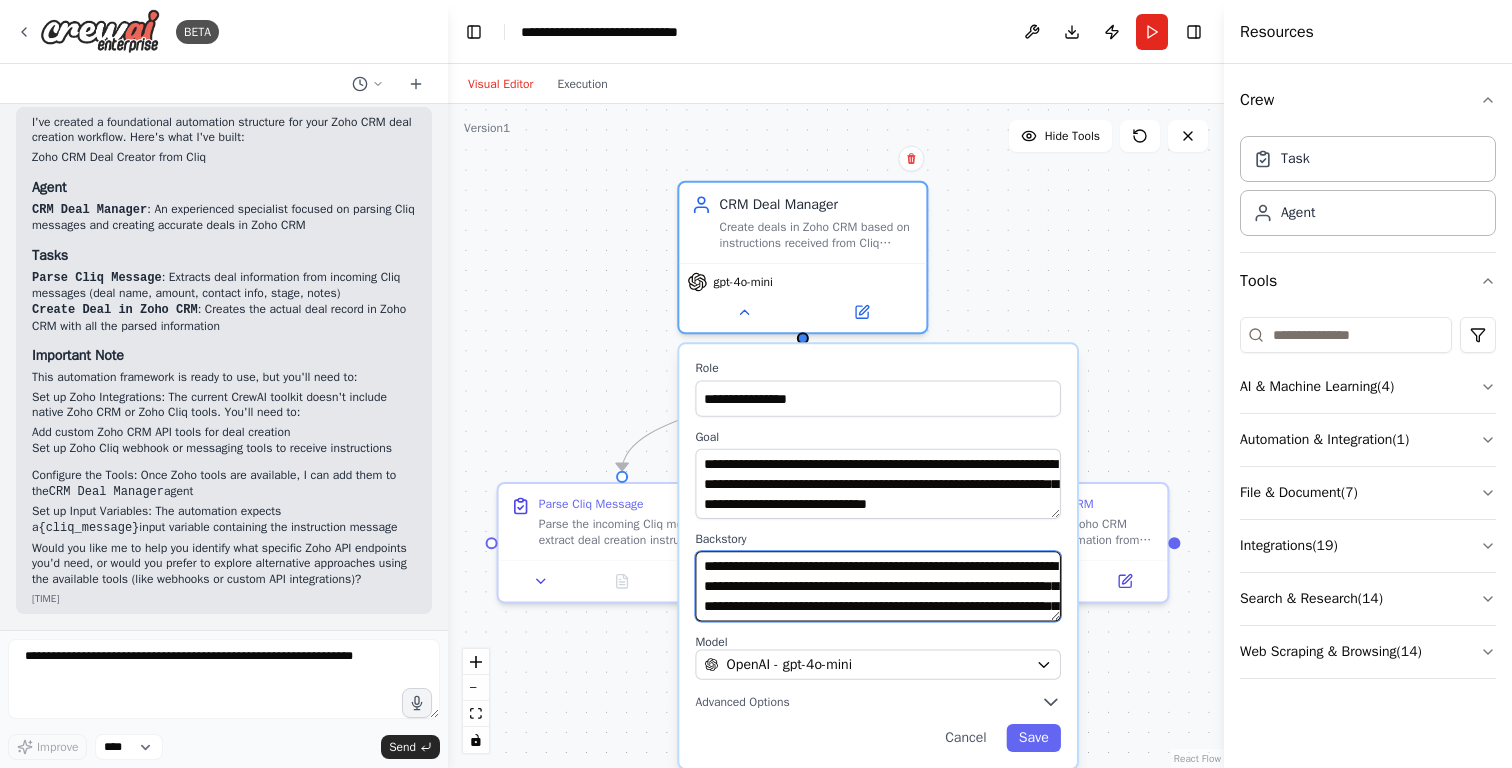 click on "**********" at bounding box center (878, 586) 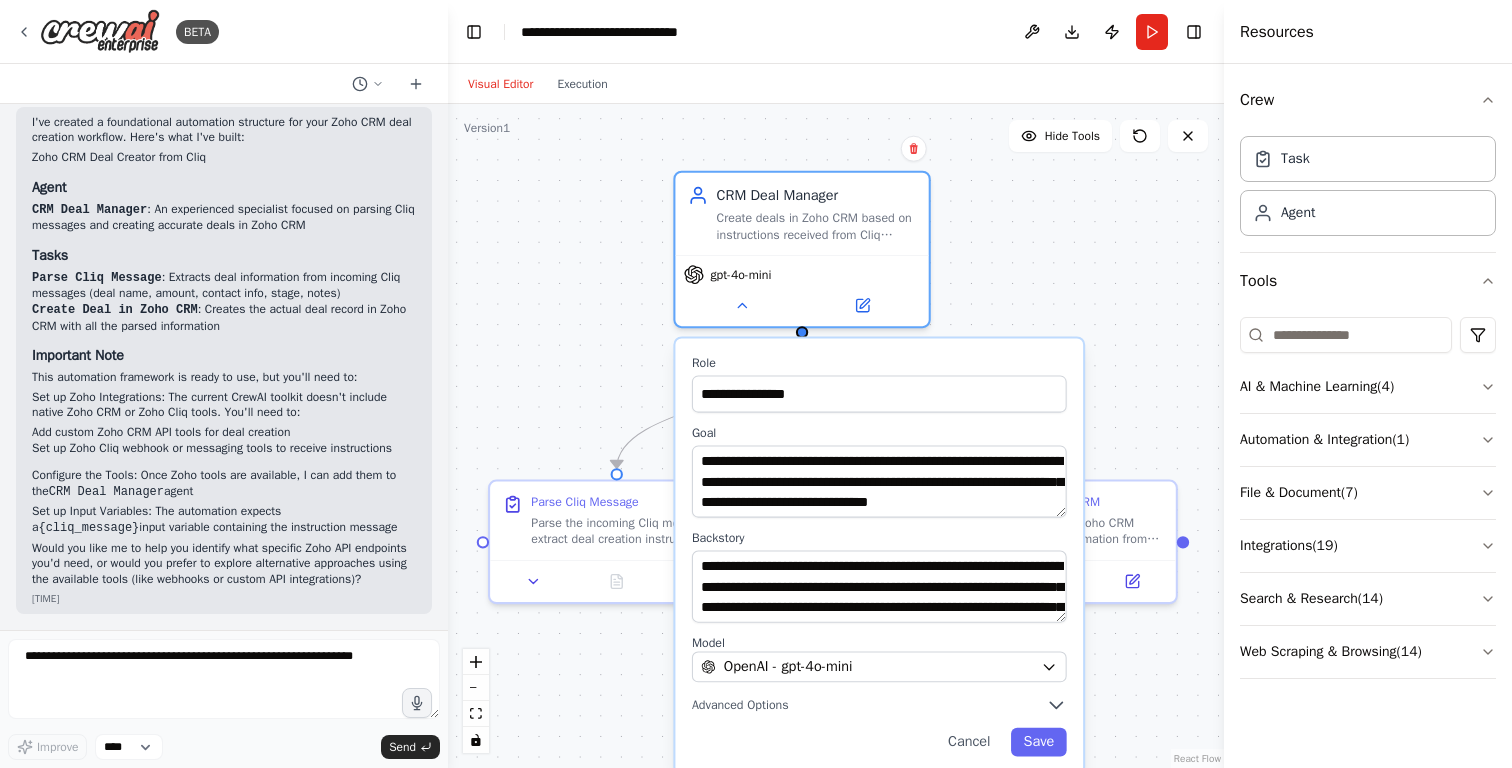 click on "Model" at bounding box center (879, 643) 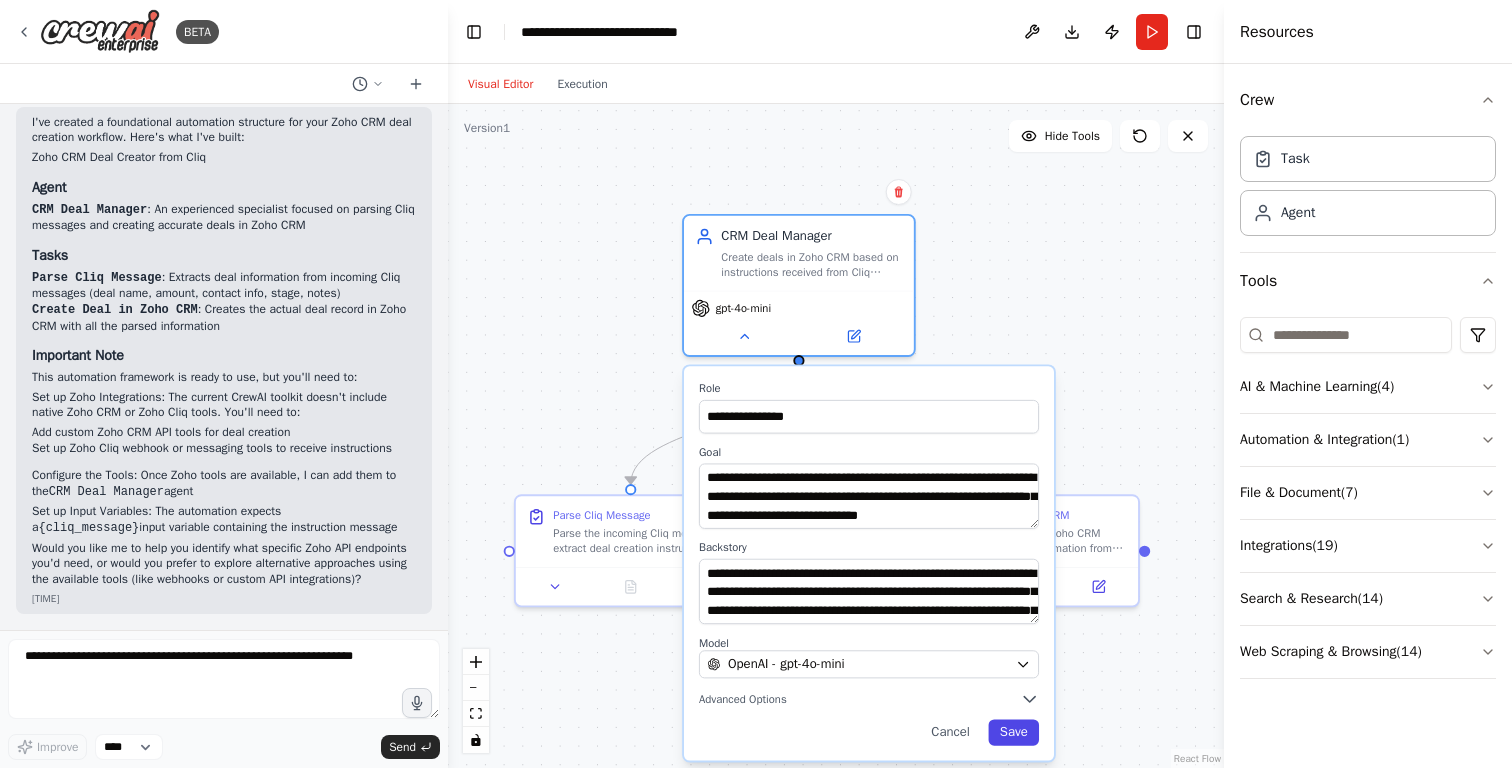 click on "Save" at bounding box center (1014, 732) 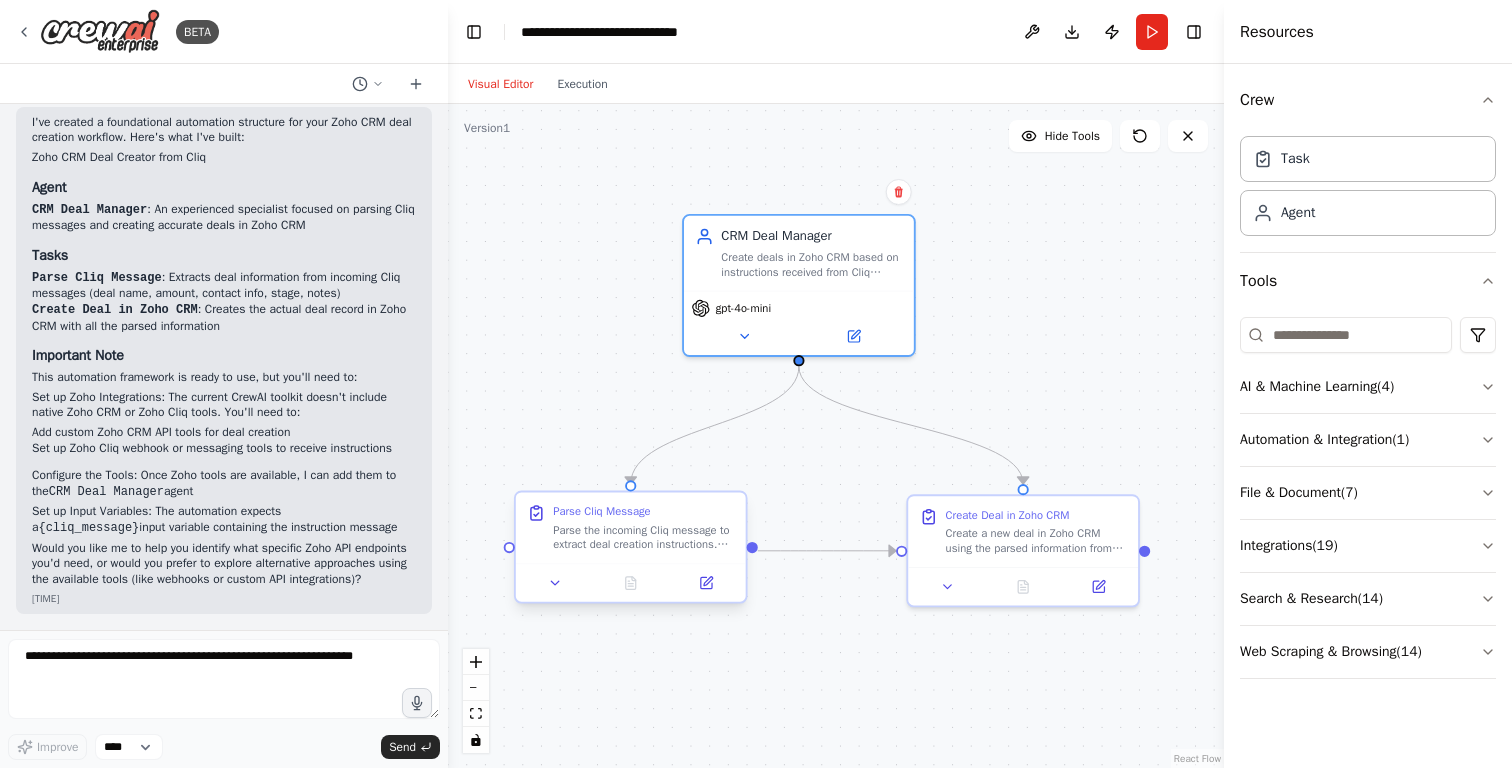 click on "Parse the incoming Cliq message to extract deal creation instructions. Extract key information including deal name, deal amount, client/contact information, deal stage, and any additional notes or requirements from the {cliq_message} content." at bounding box center (643, 537) 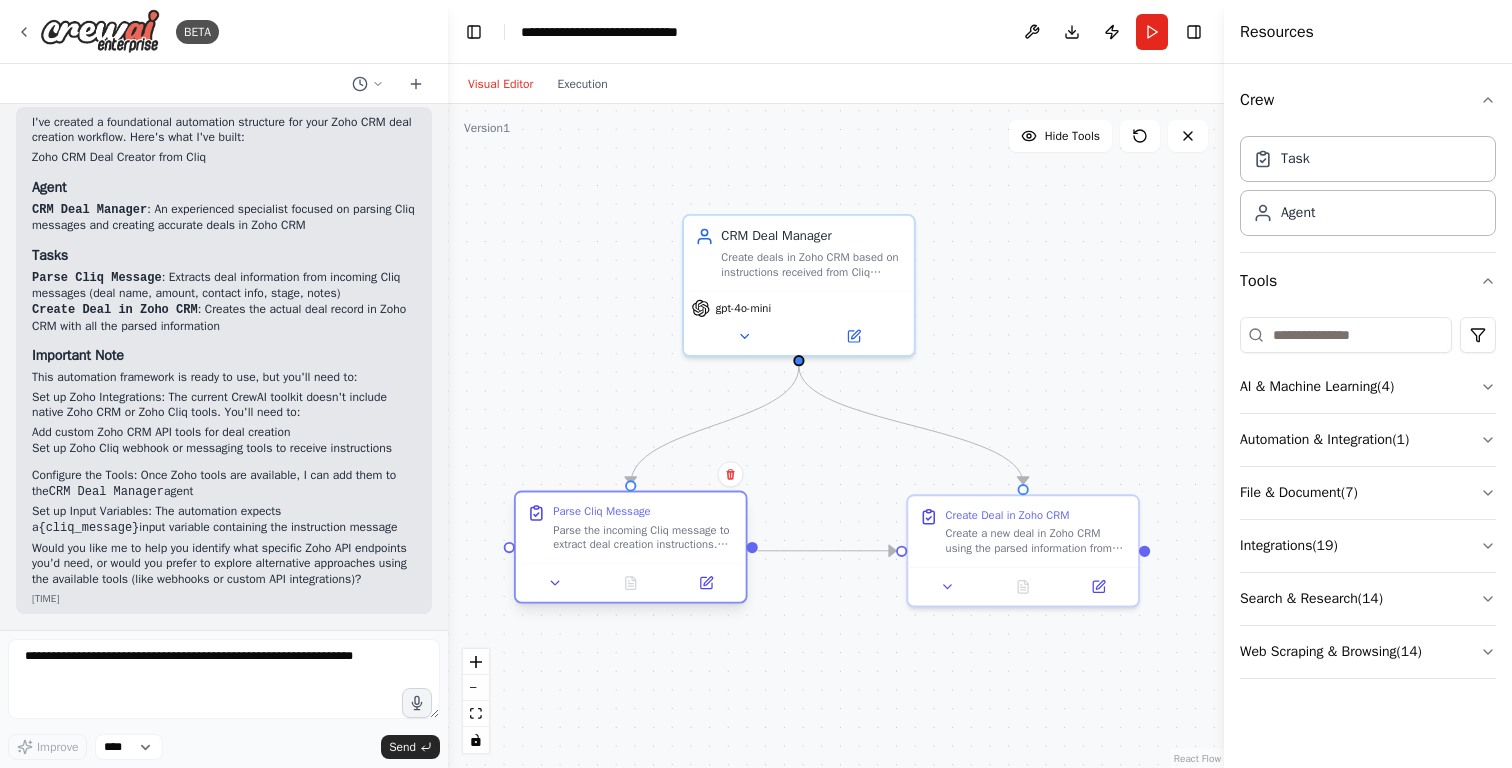 click on "Parse the incoming Cliq message to extract deal creation instructions. Extract key information including deal name, deal amount, client/contact information, deal stage, and any additional notes or requirements from the {cliq_message} content." at bounding box center (643, 537) 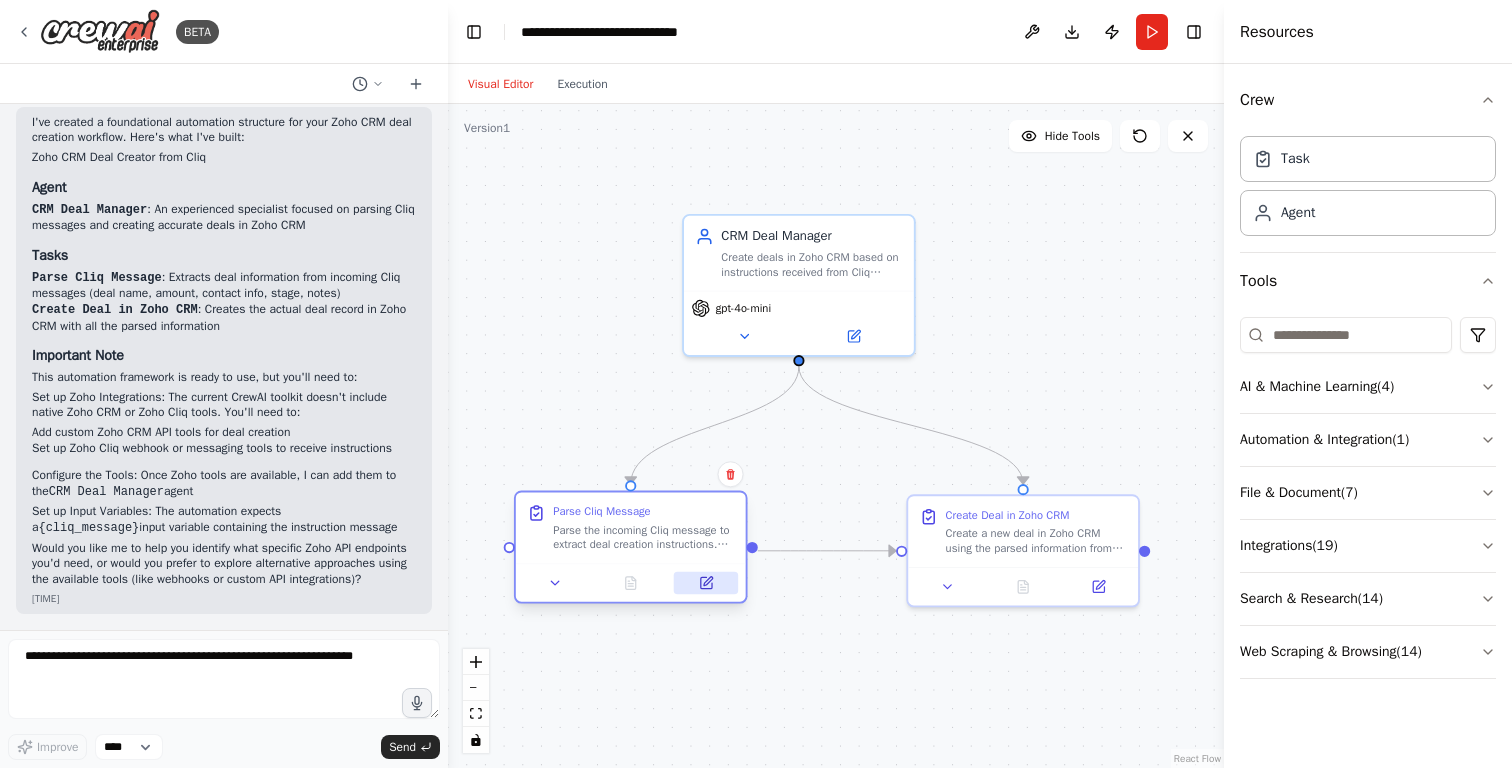 click at bounding box center (706, 583) 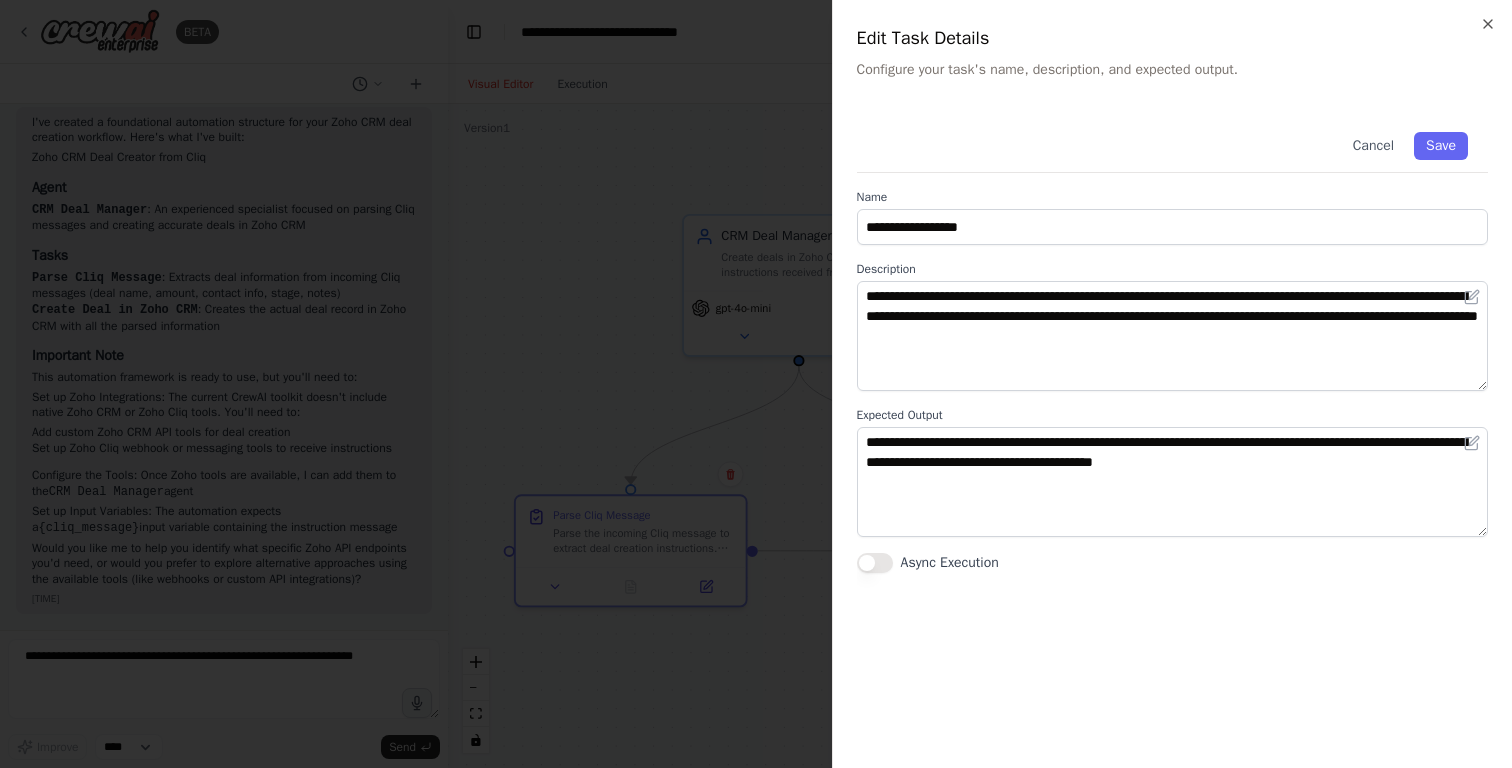 click on "Async Execution" at bounding box center (875, 563) 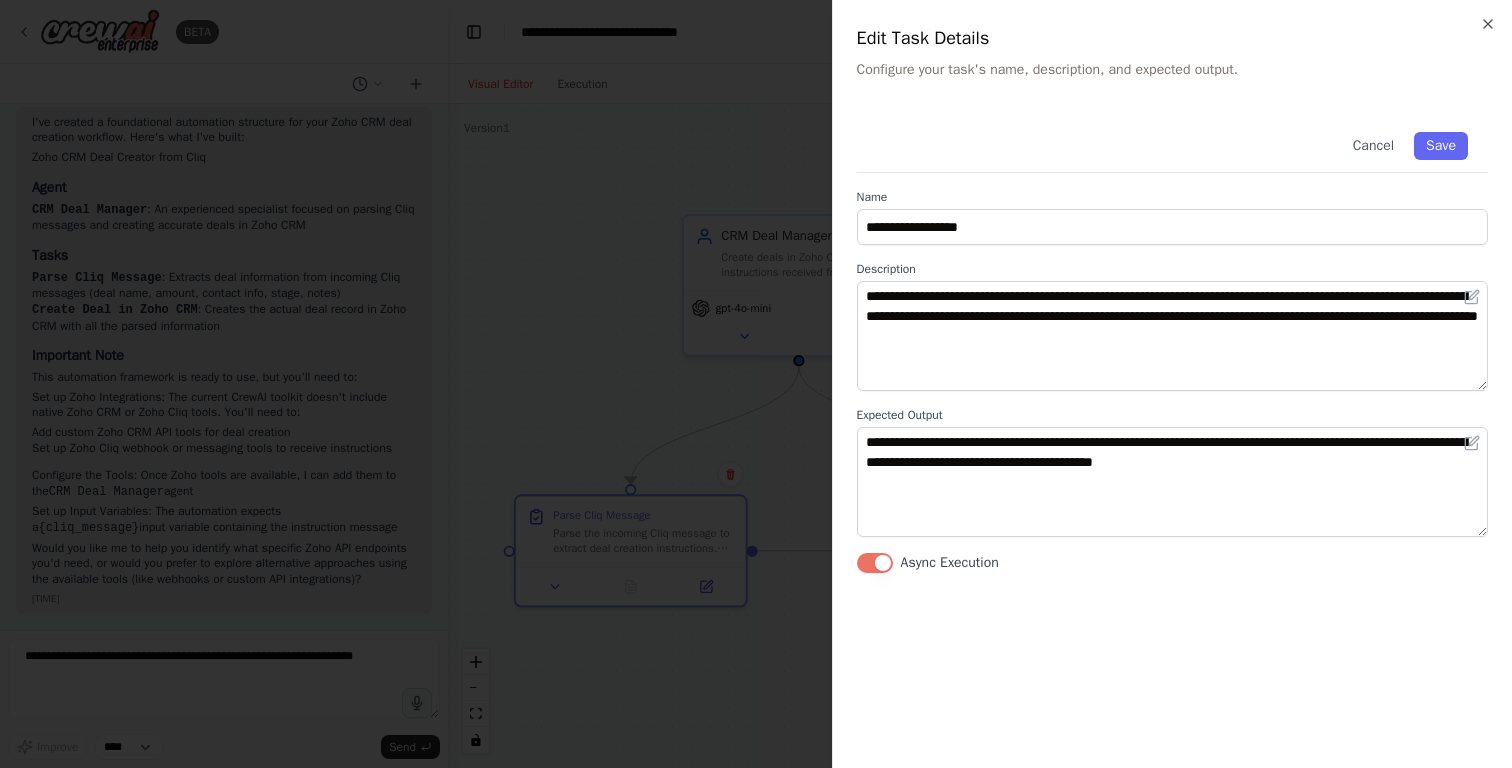 click on "Async Execution" at bounding box center [875, 563] 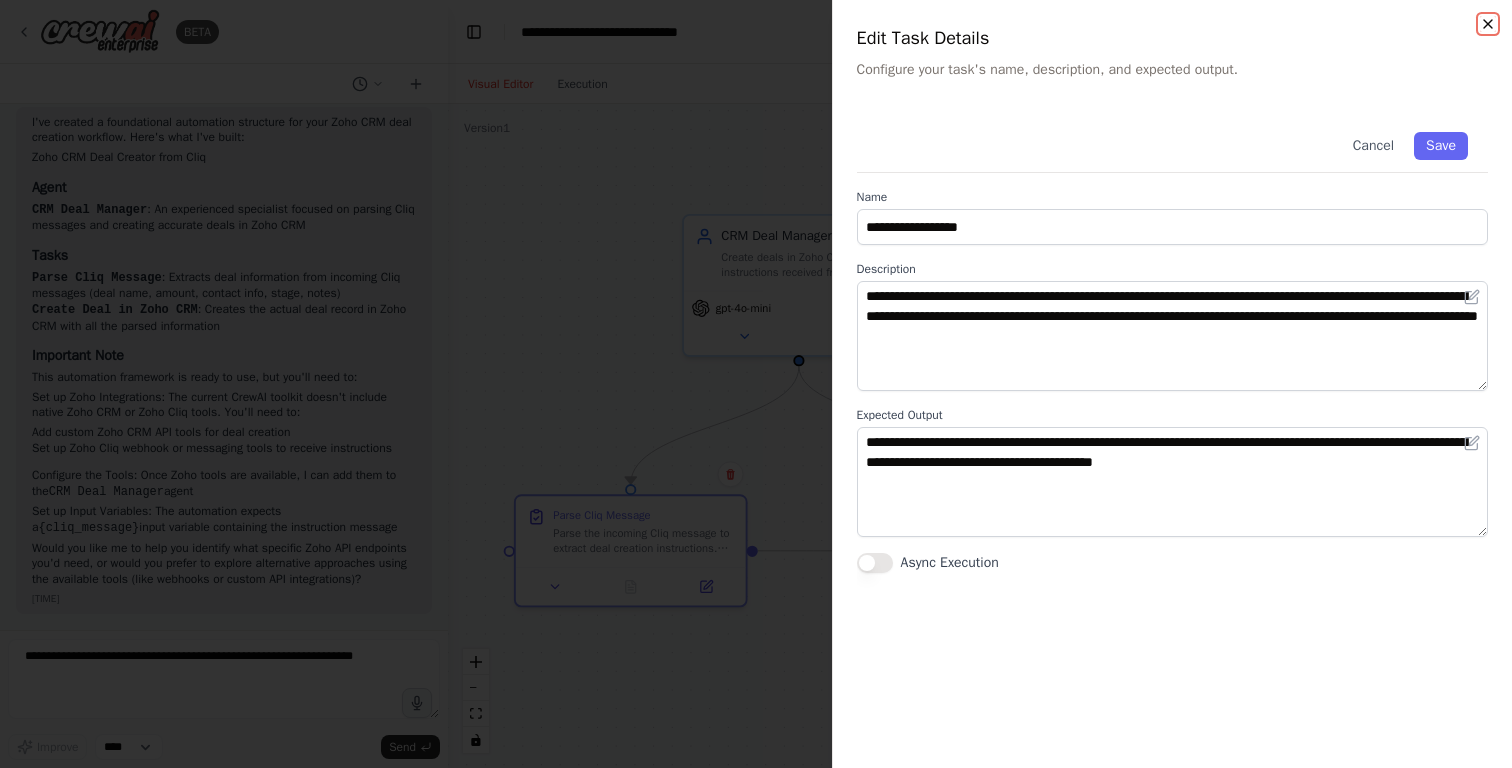 click 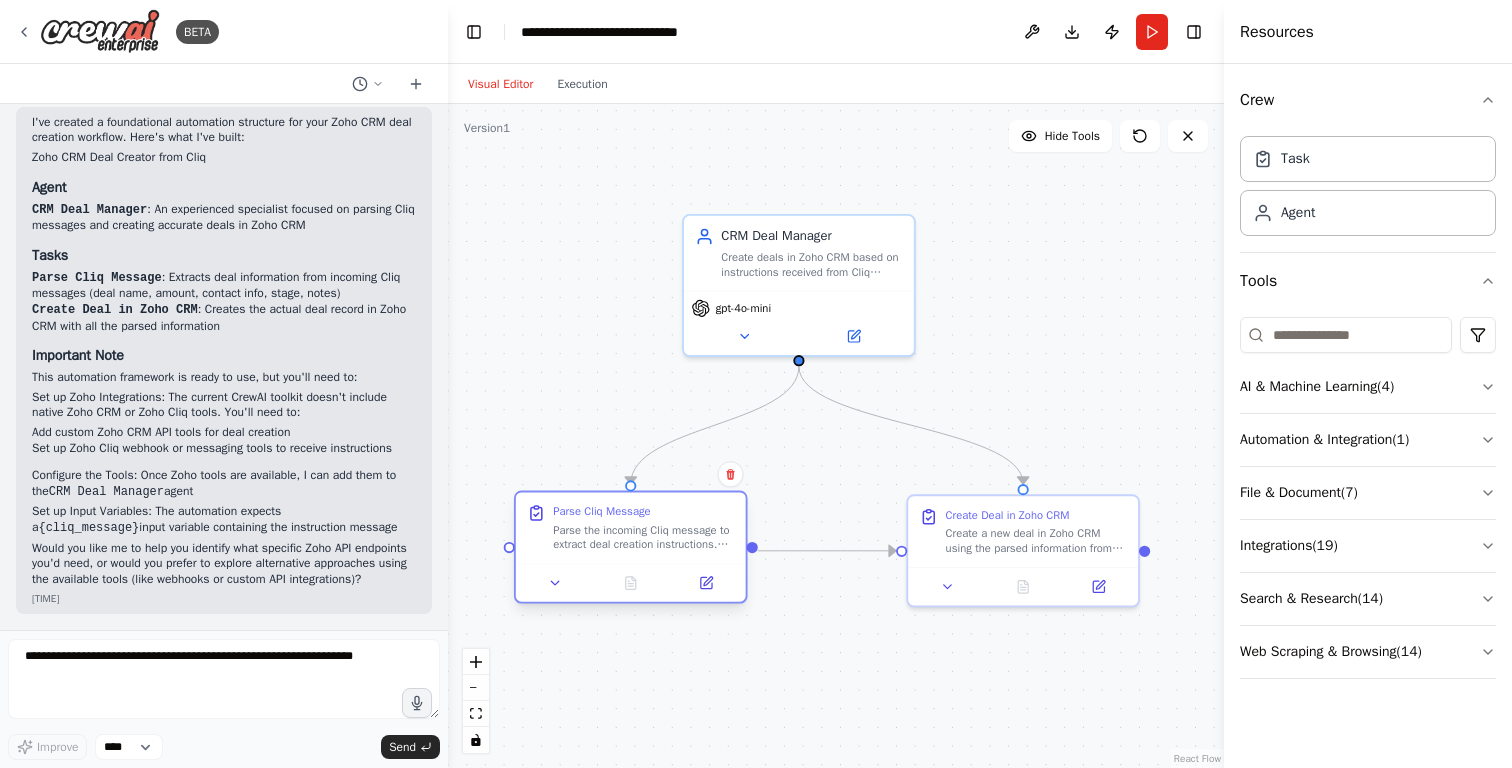 click on ".deletable-edge-delete-btn {
width: 20px;
height: 20px;
border: 0px solid #ffffff;
color: #6b7280;
background-color: #f8fafc;
cursor: pointer;
border-radius: 50%;
font-size: 12px;
padding: 3px;
display: flex;
align-items: center;
justify-content: center;
transition: all 0.2s cubic-bezier(0.4, 0, 0.2, 1);
box-shadow: 0 2px 4px rgba(0, 0, 0, 0.1);
}
.deletable-edge-delete-btn:hover {
background-color: #ef4444;
color: #ffffff;
border-color: #dc2626;
transform: scale(1.1);
box-shadow: 0 4px 12px rgba(239, 68, 68, 0.4);
}
.deletable-edge-delete-btn:active {
transform: scale(0.95);
box-shadow: 0 2px 4px rgba(239, 68, 68, 0.3);
}
CRM Deal Manager gpt-4o-mini Parse Cliq Message" at bounding box center (836, 436) 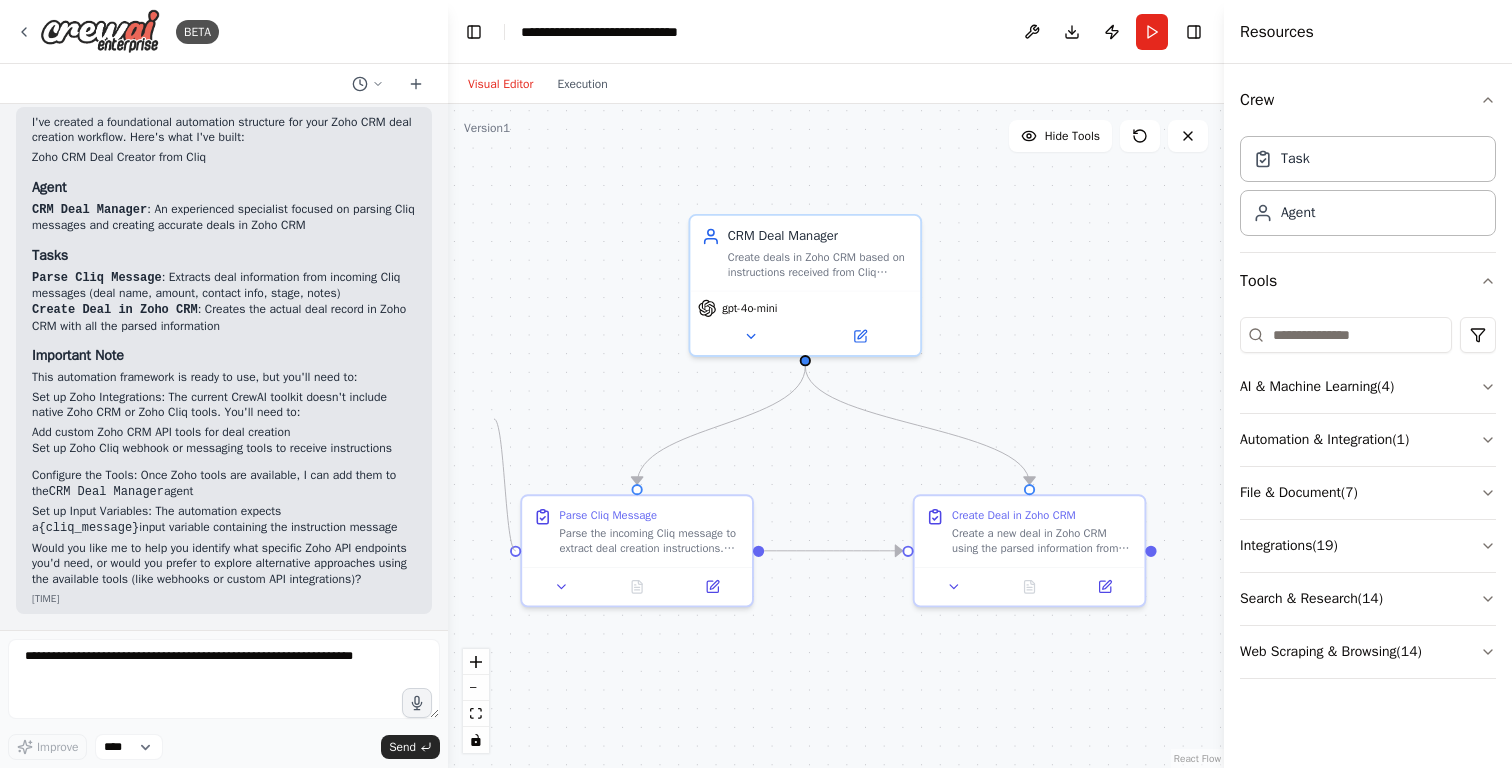 drag, startPoint x: 507, startPoint y: 551, endPoint x: 494, endPoint y: 419, distance: 132.63861 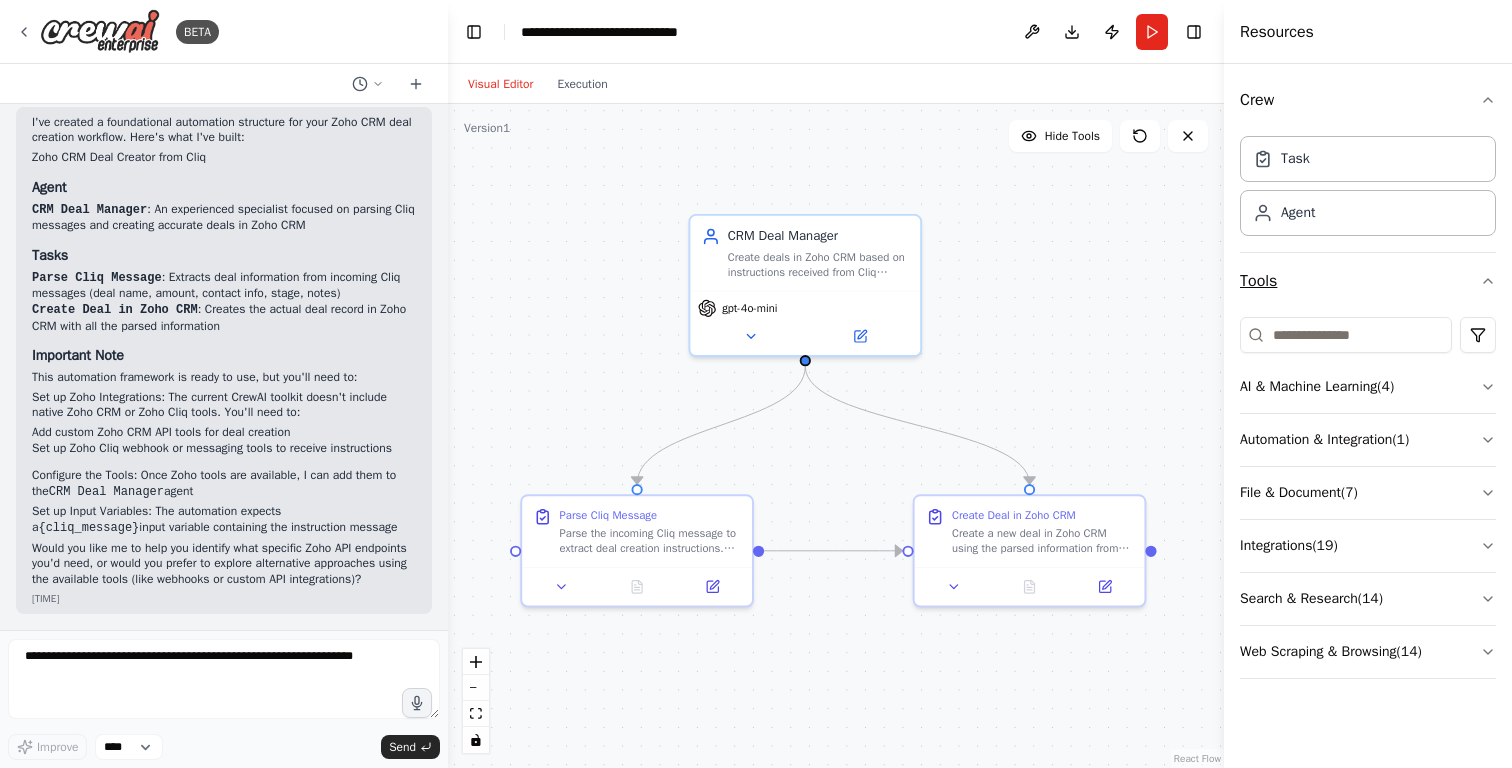 click on "Tools" at bounding box center [1368, 281] 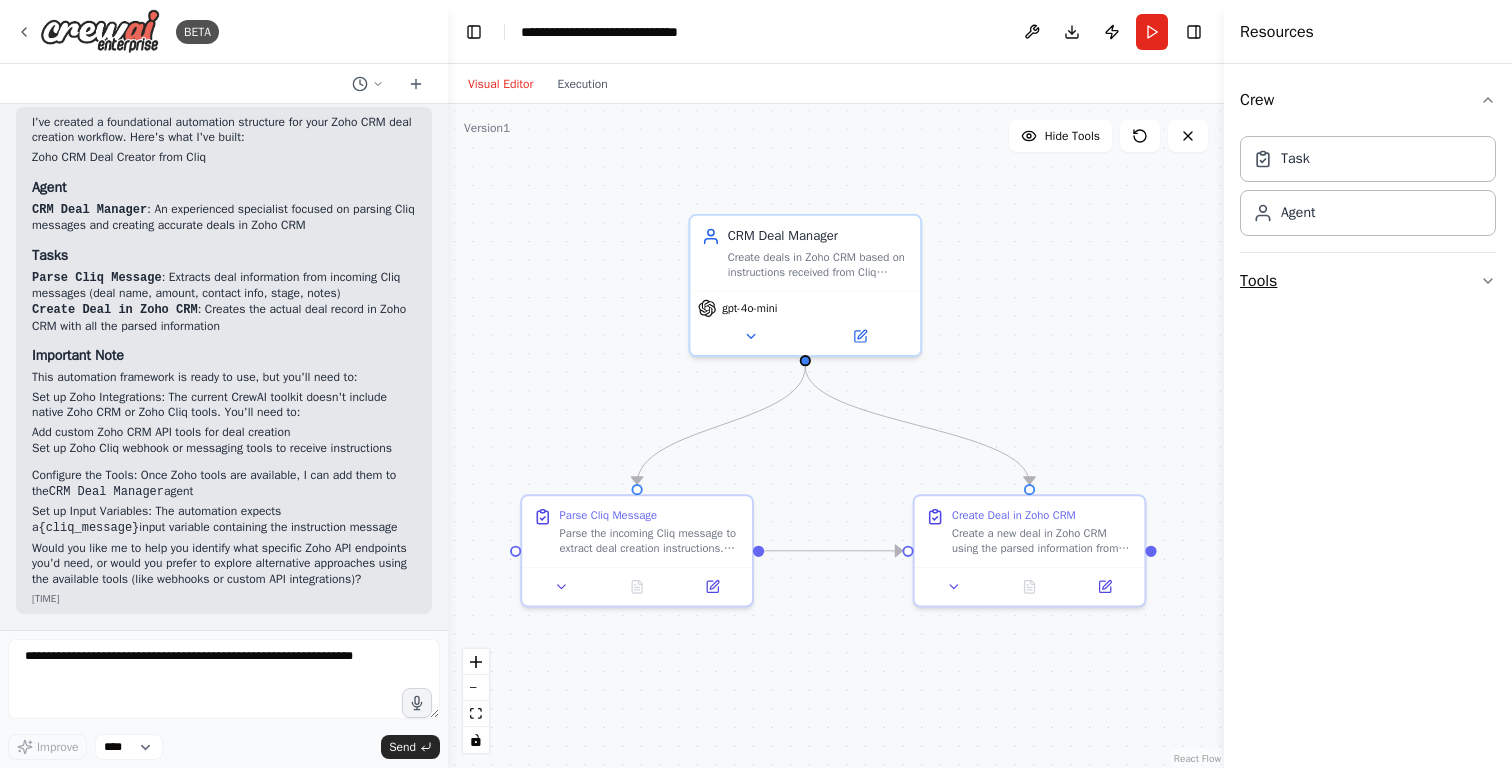 click on "Tools" at bounding box center (1368, 281) 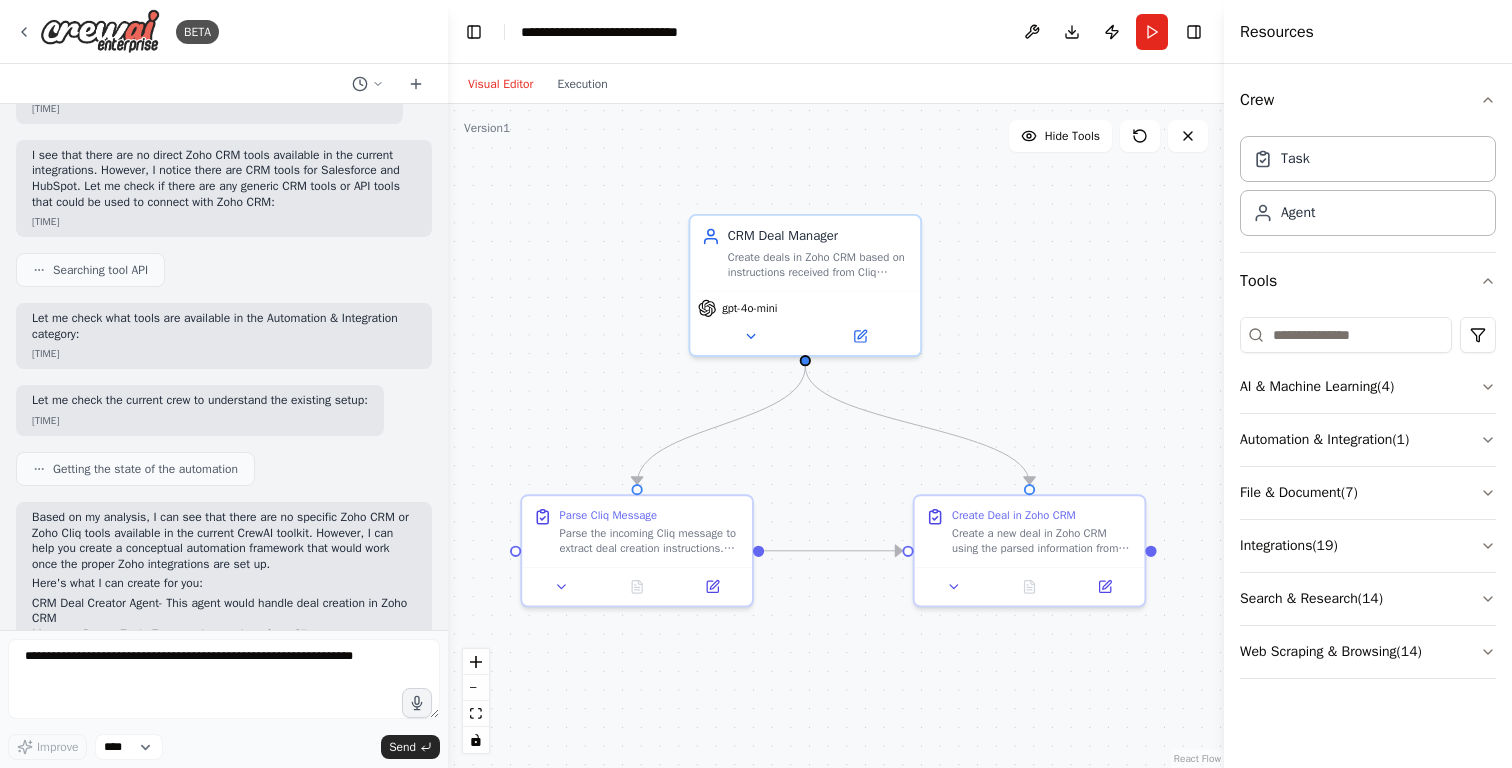 scroll, scrollTop: 0, scrollLeft: 0, axis: both 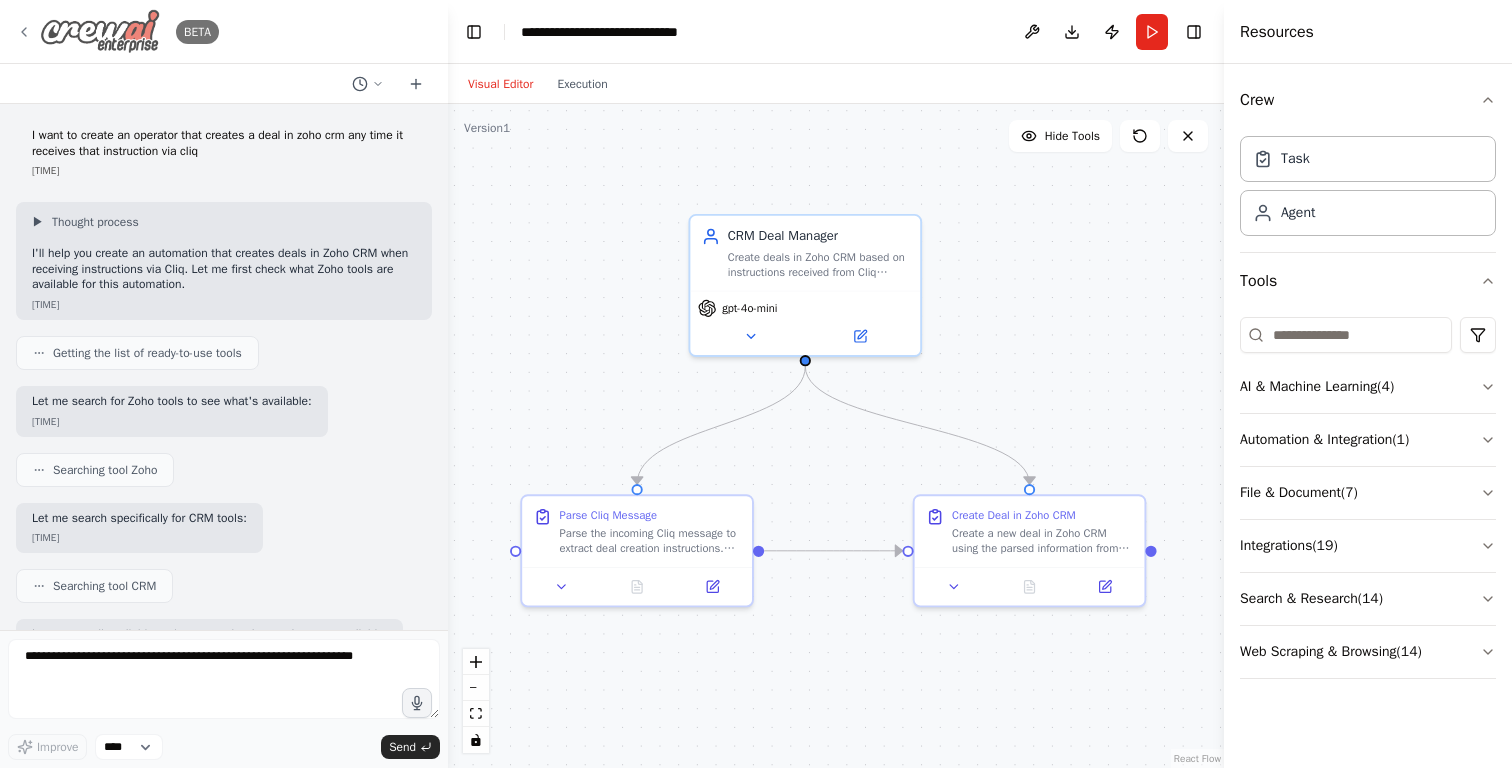 click 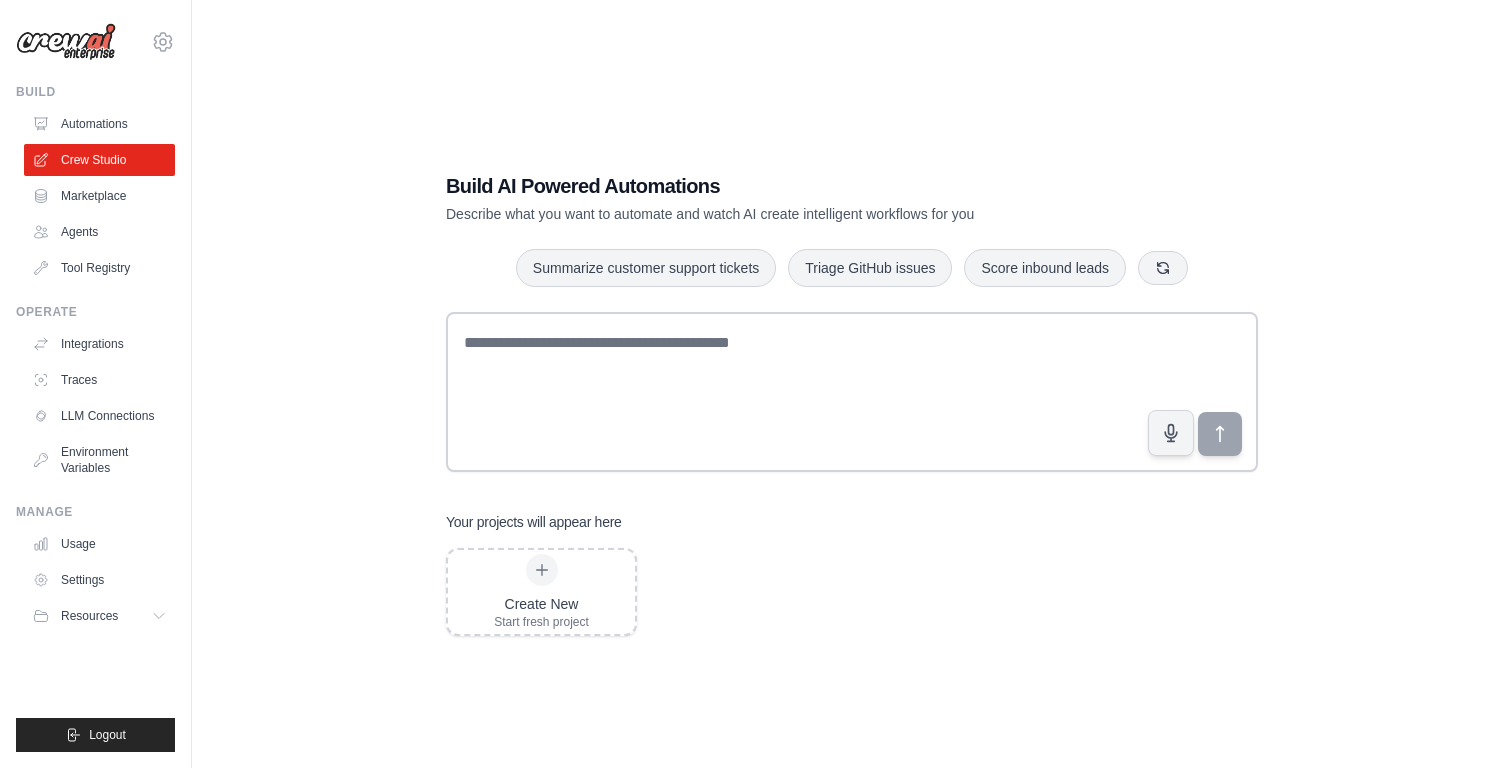 scroll, scrollTop: 0, scrollLeft: 0, axis: both 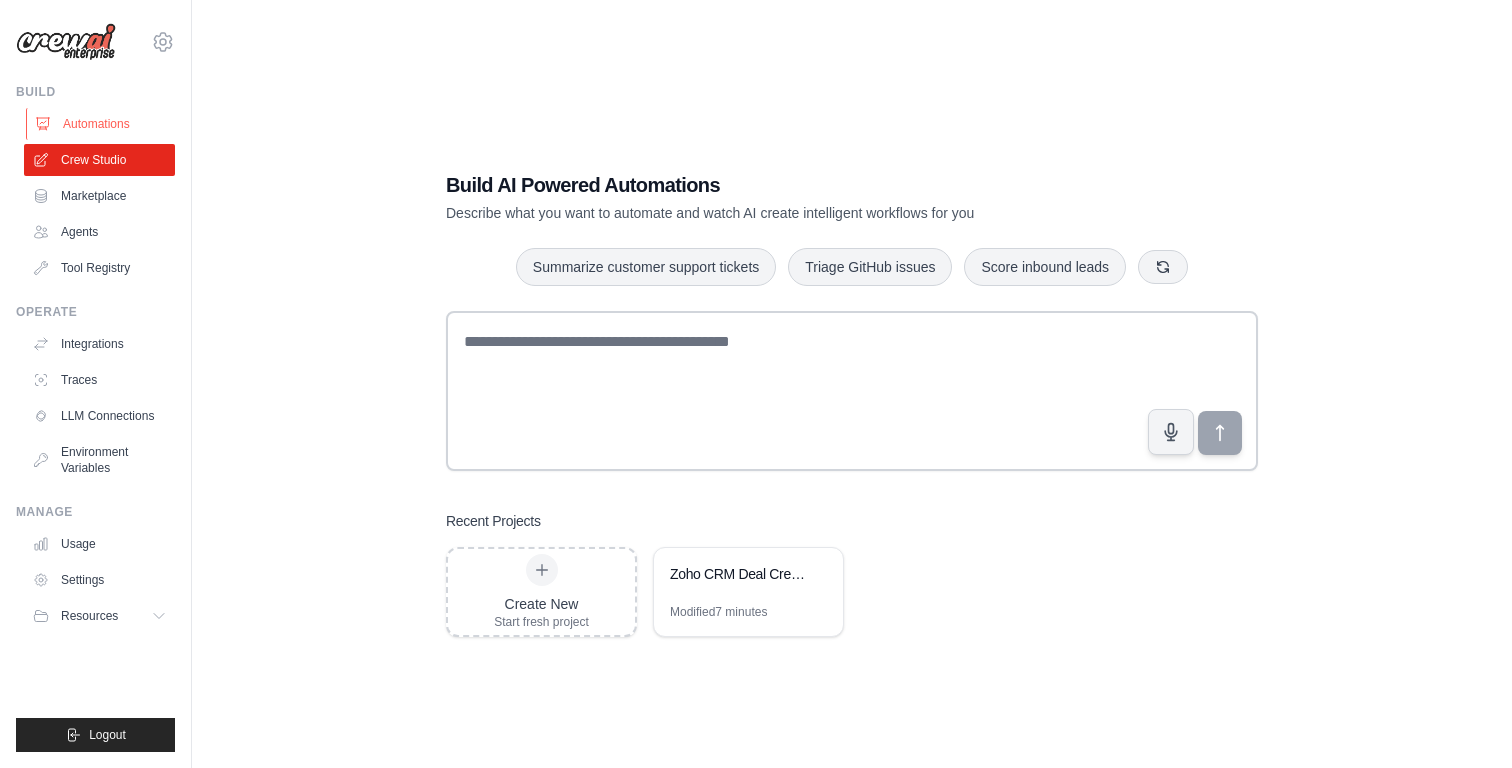 click on "Automations" at bounding box center (101, 124) 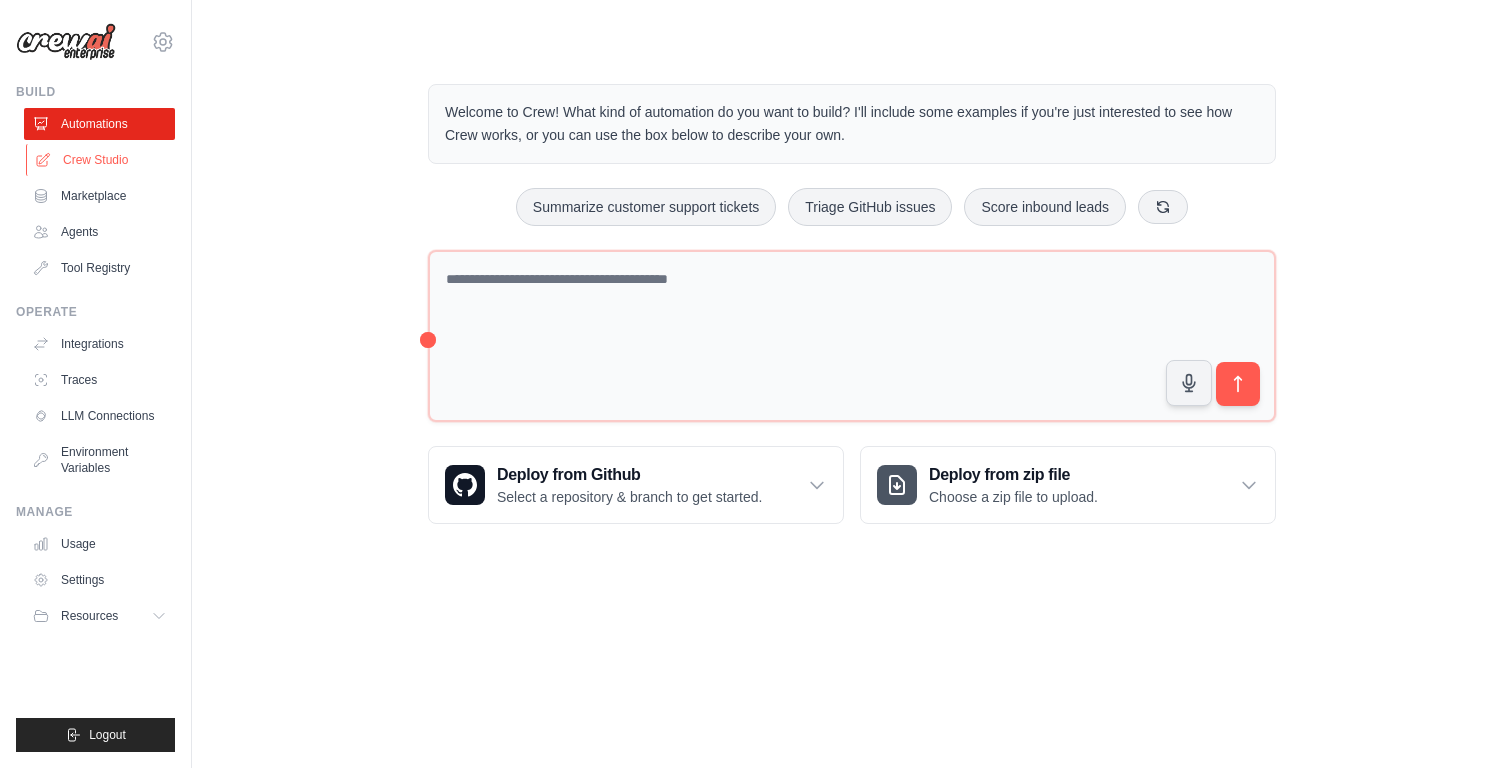 click on "Crew Studio" at bounding box center [101, 160] 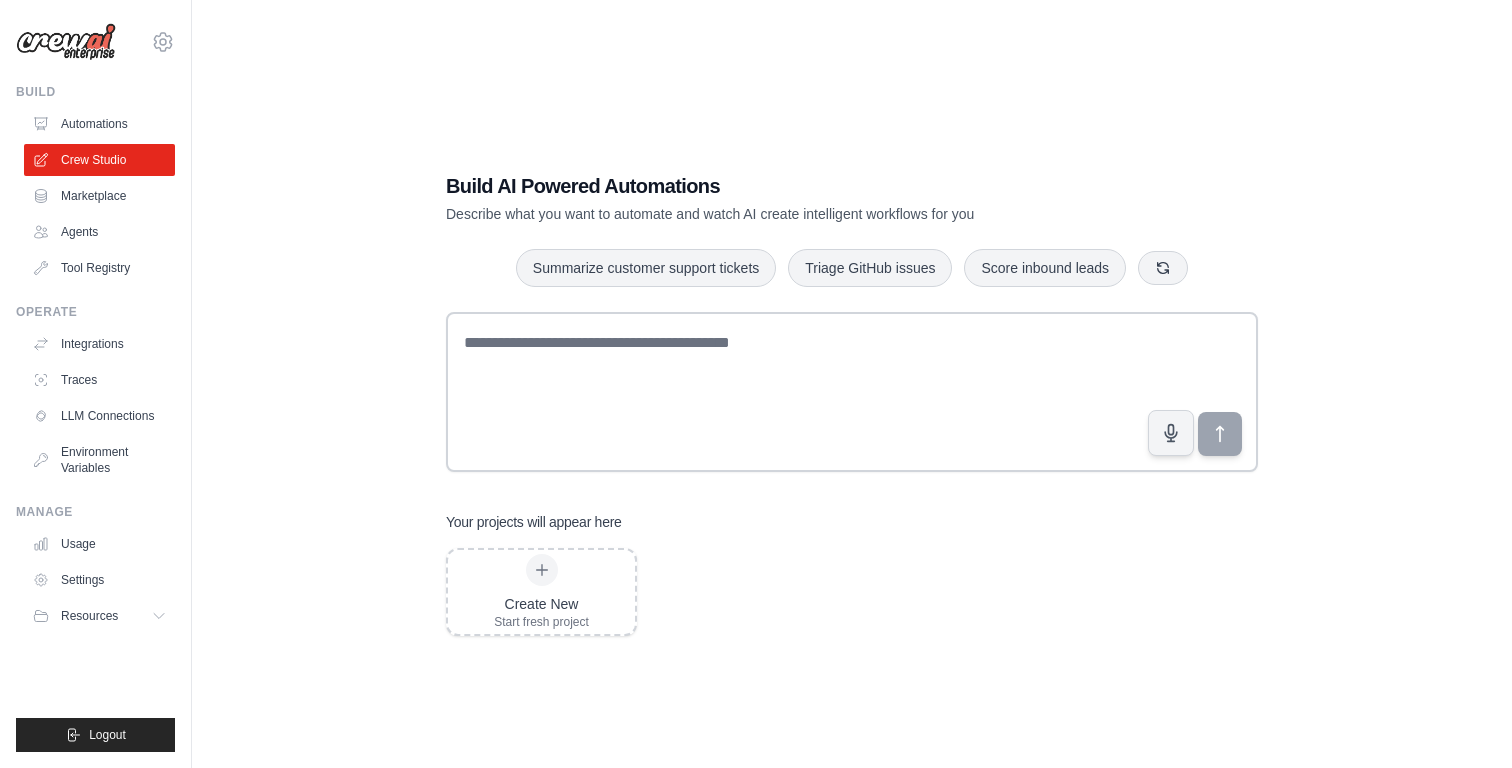 scroll, scrollTop: 0, scrollLeft: 0, axis: both 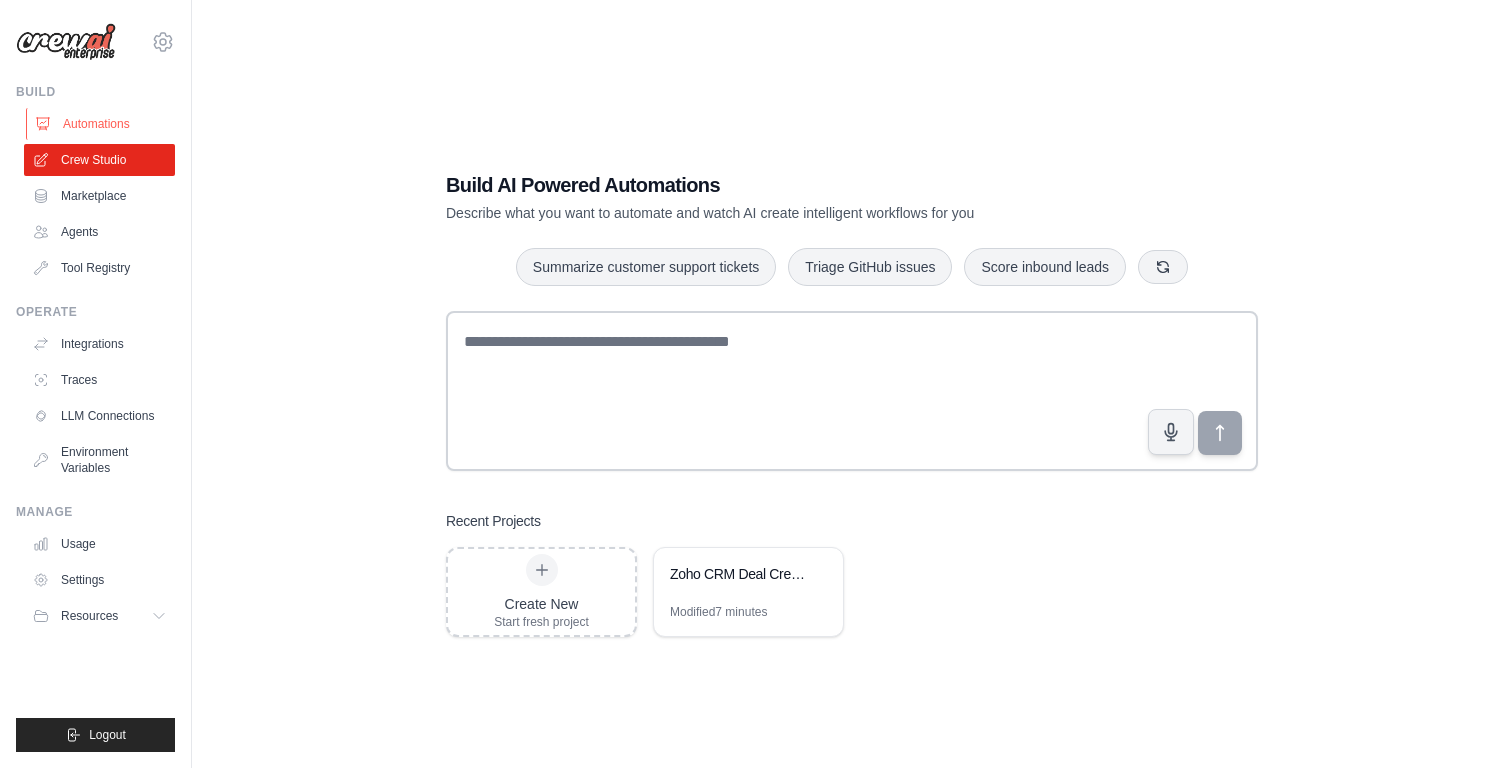 click on "Automations" at bounding box center (101, 124) 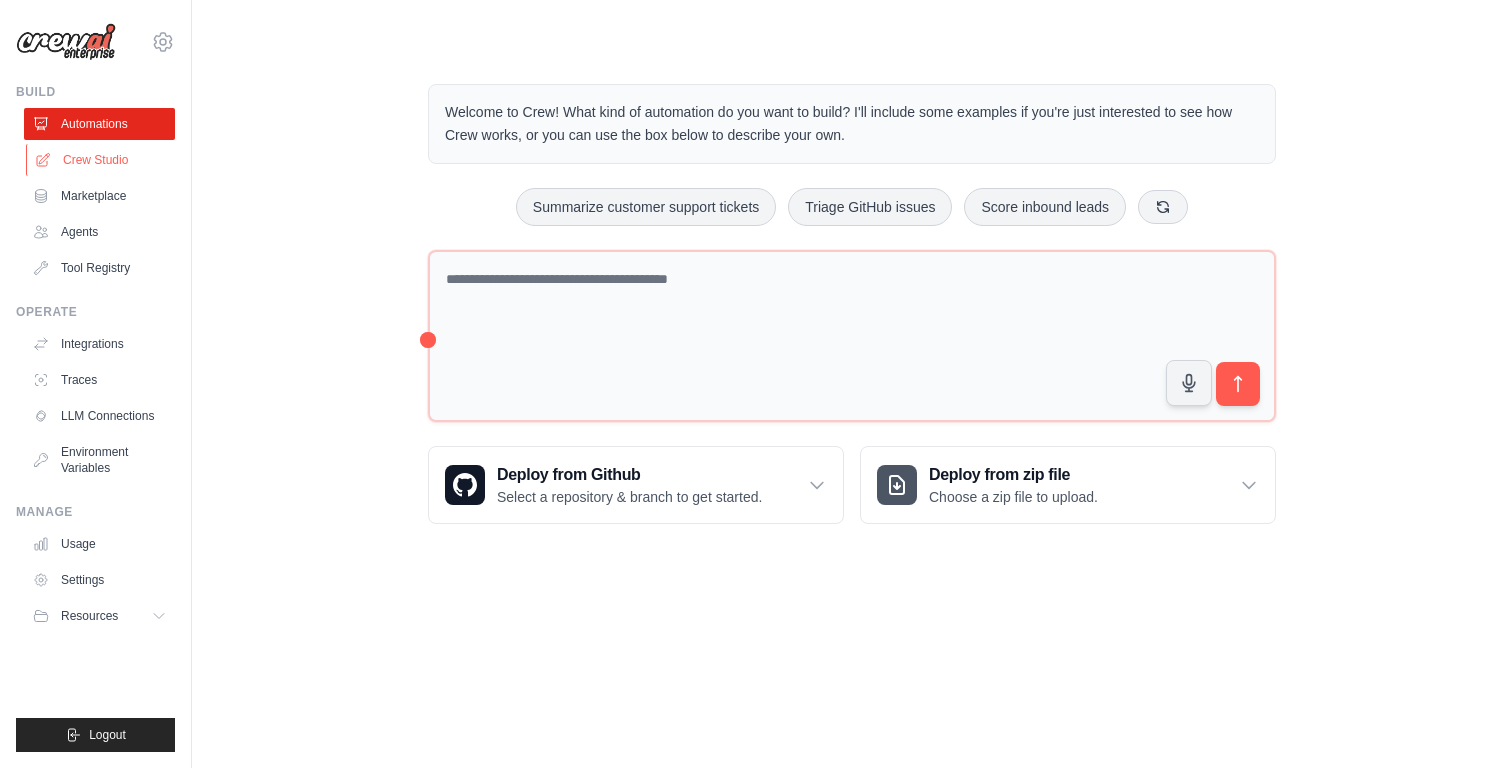 click on "Crew Studio" at bounding box center [101, 160] 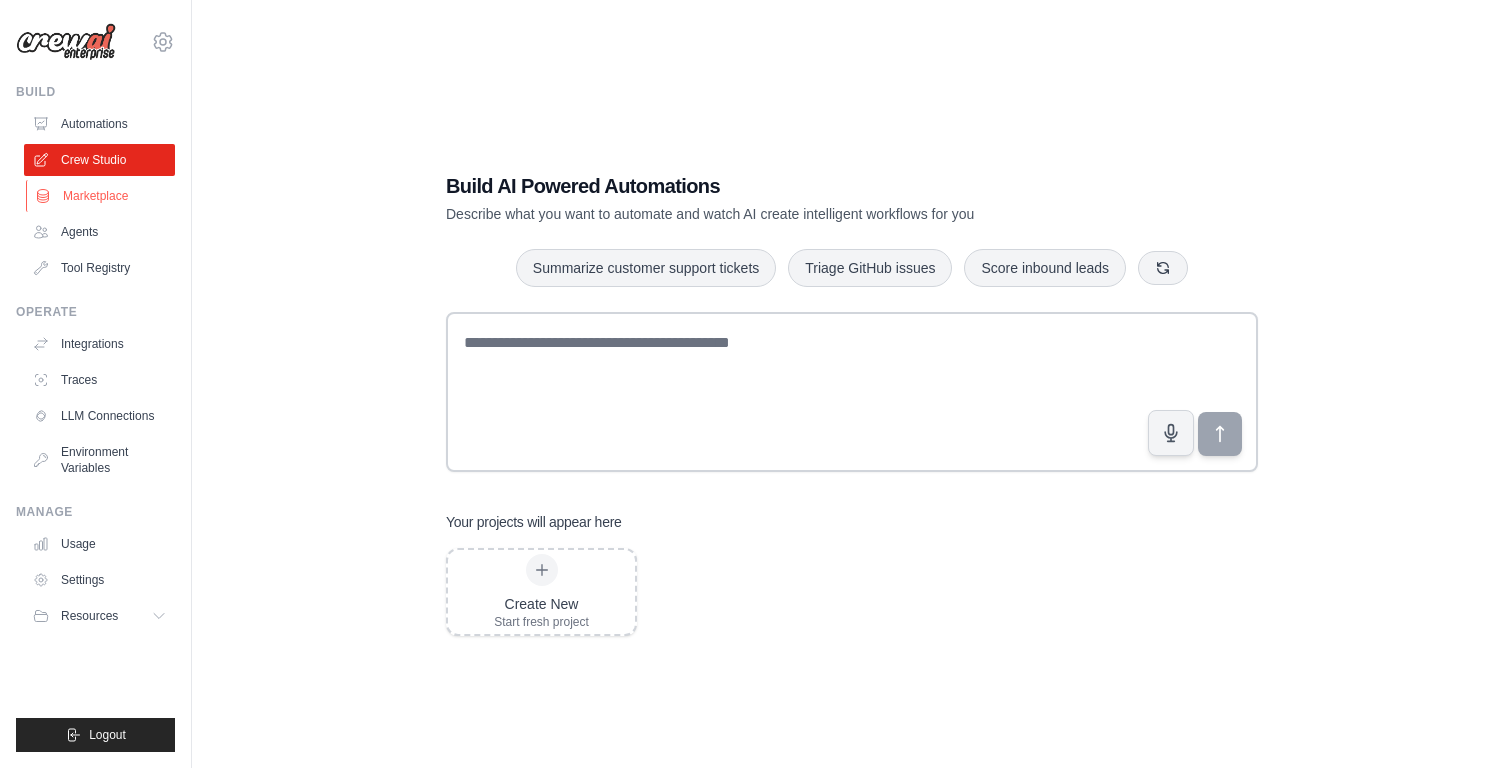 scroll, scrollTop: 0, scrollLeft: 0, axis: both 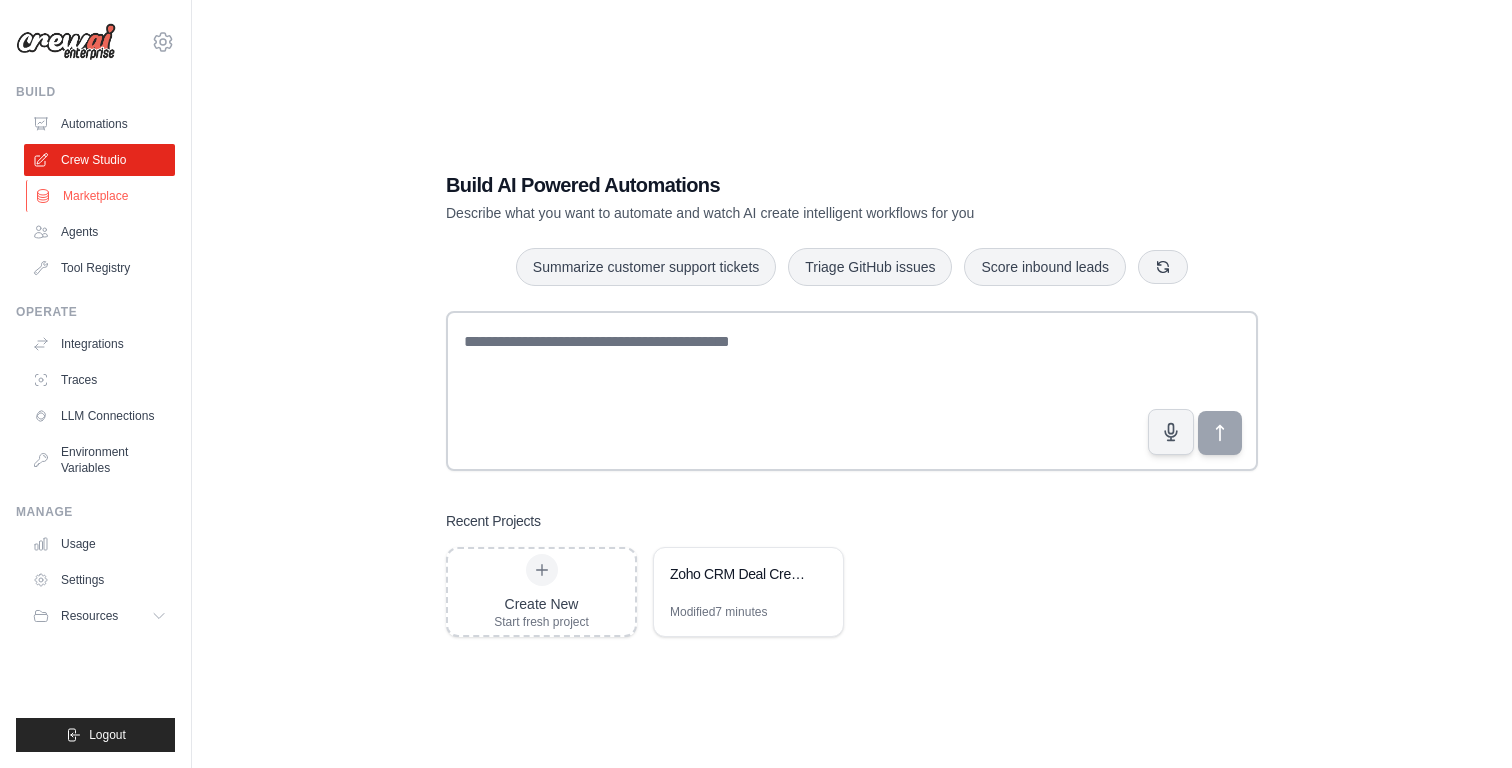 click on "Marketplace" at bounding box center [101, 196] 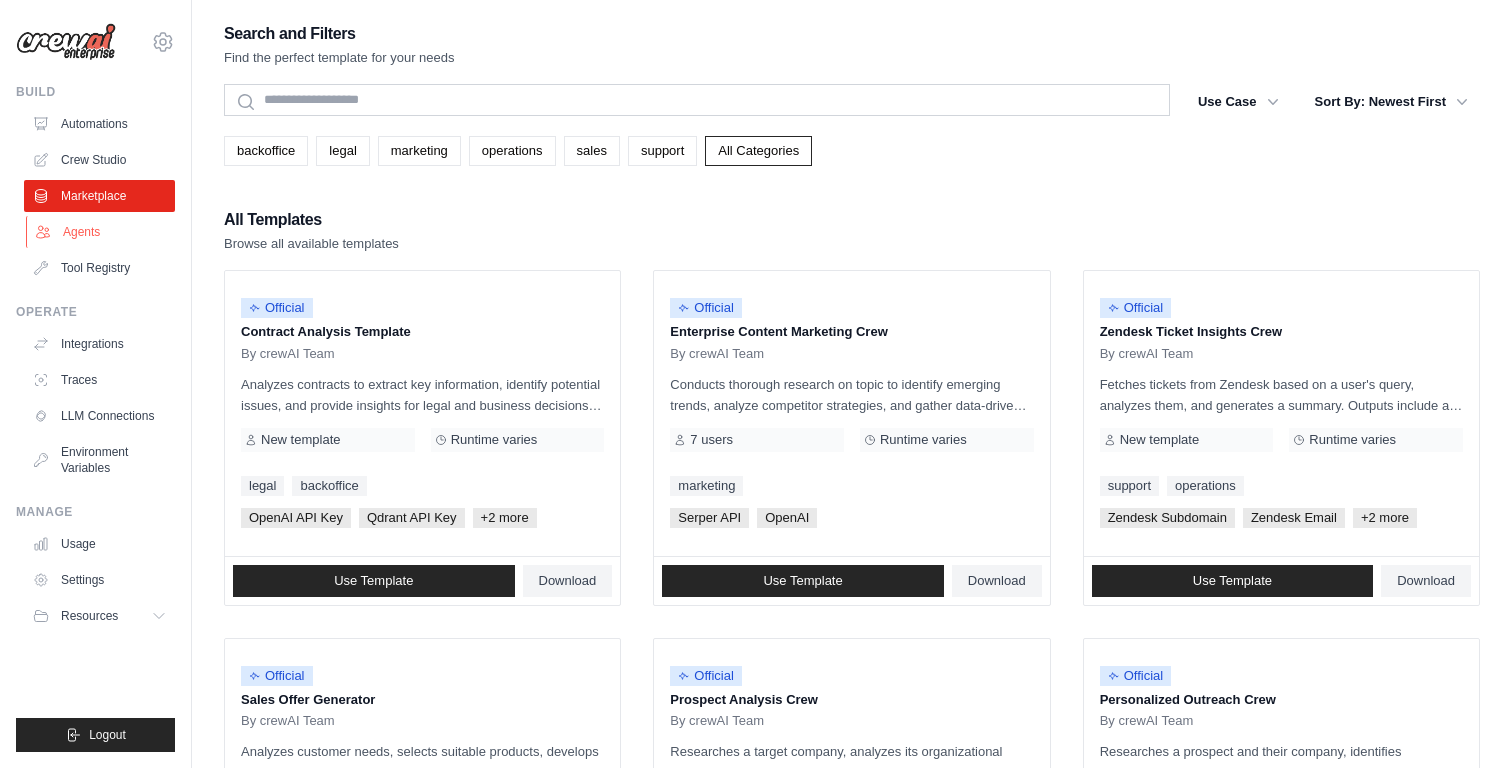click on "Agents" at bounding box center (101, 232) 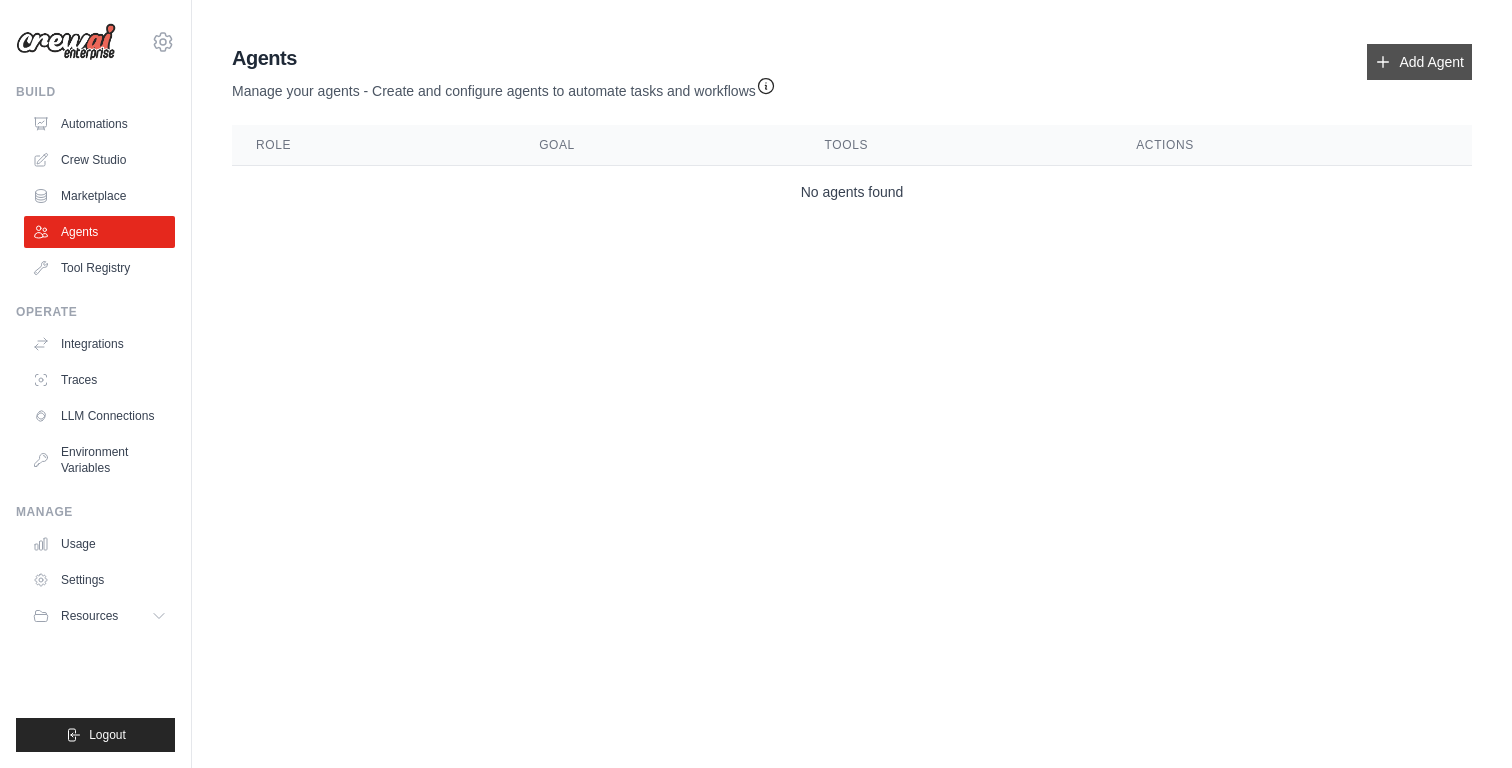 click on "Add Agent" at bounding box center [1419, 62] 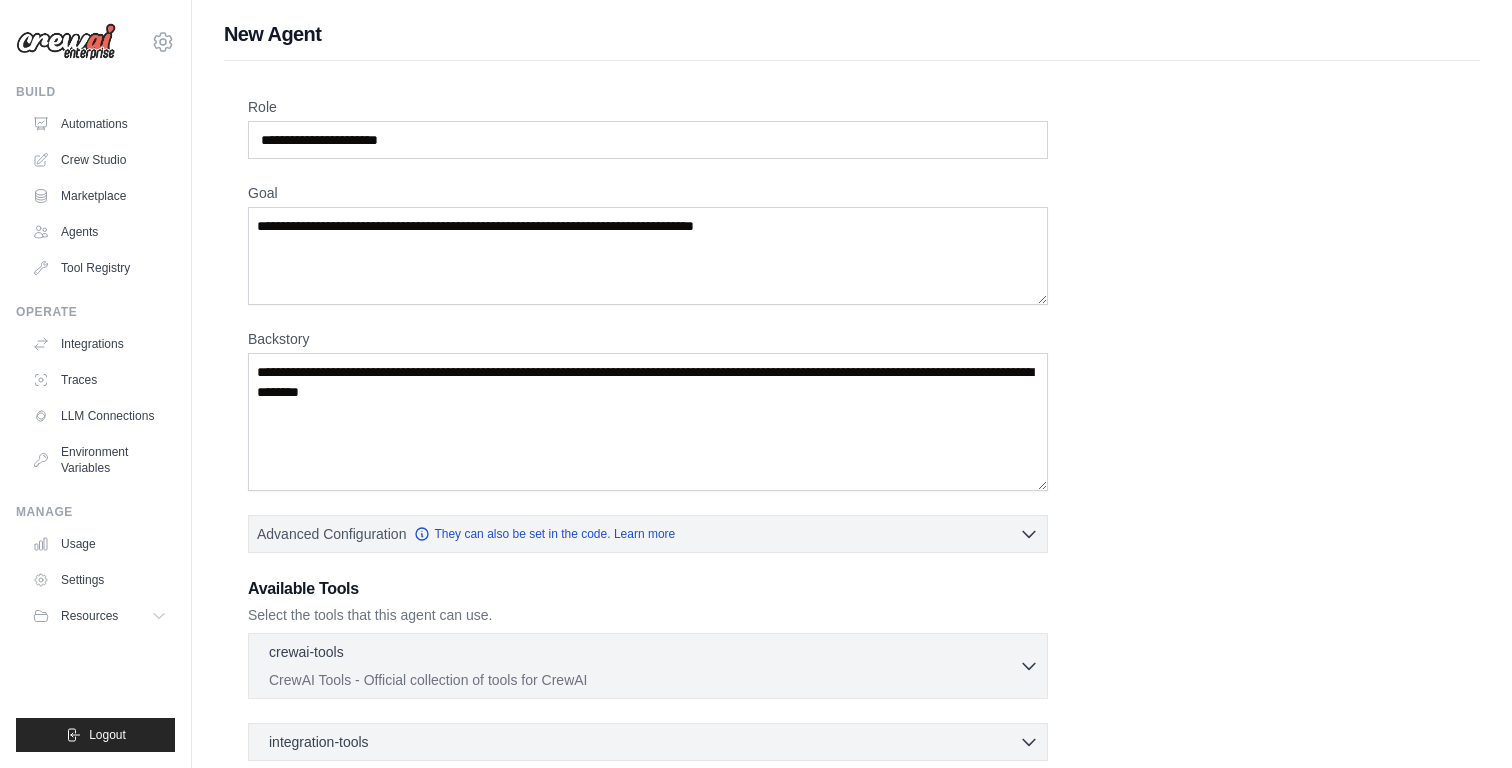 scroll, scrollTop: 215, scrollLeft: 0, axis: vertical 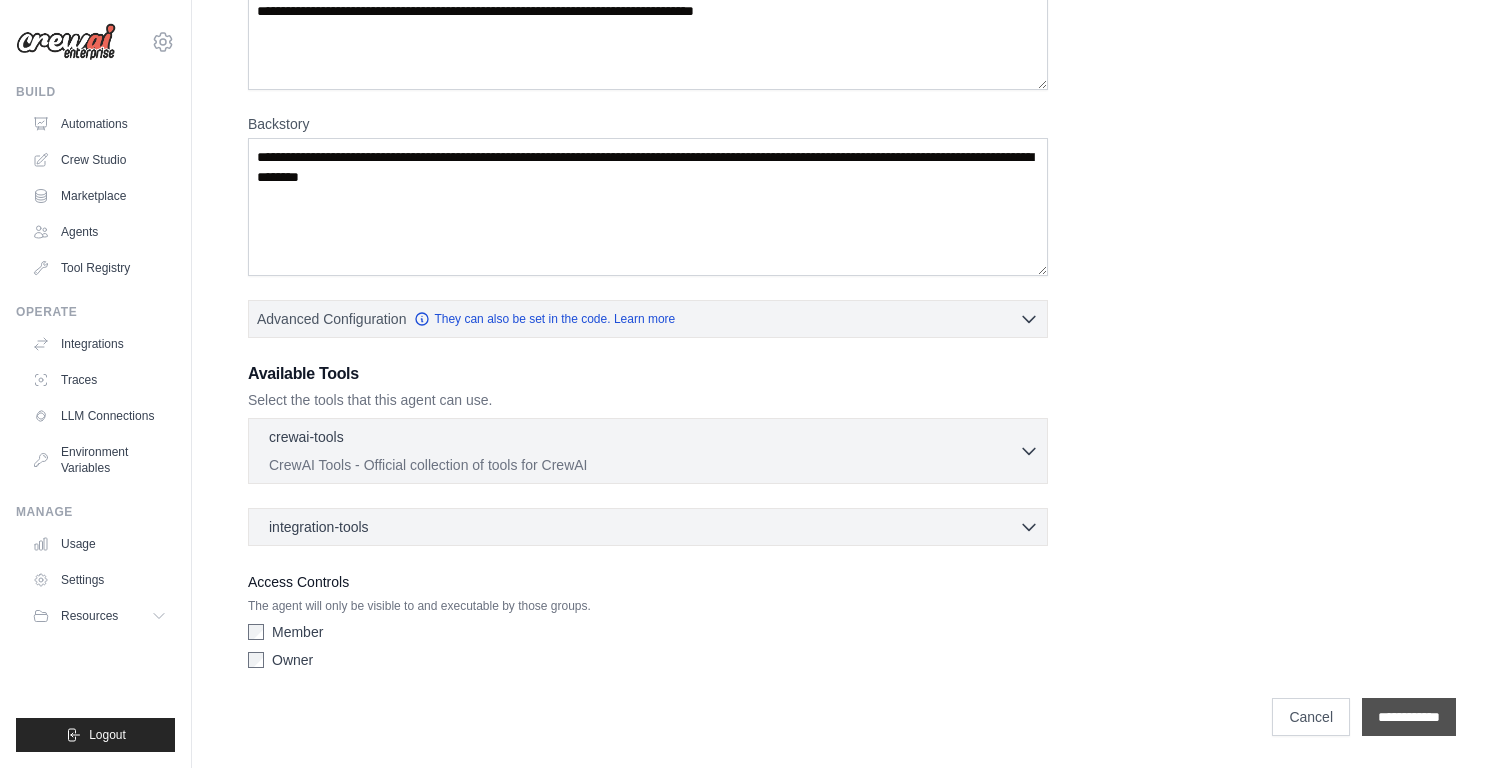 click on "**********" at bounding box center (1409, 717) 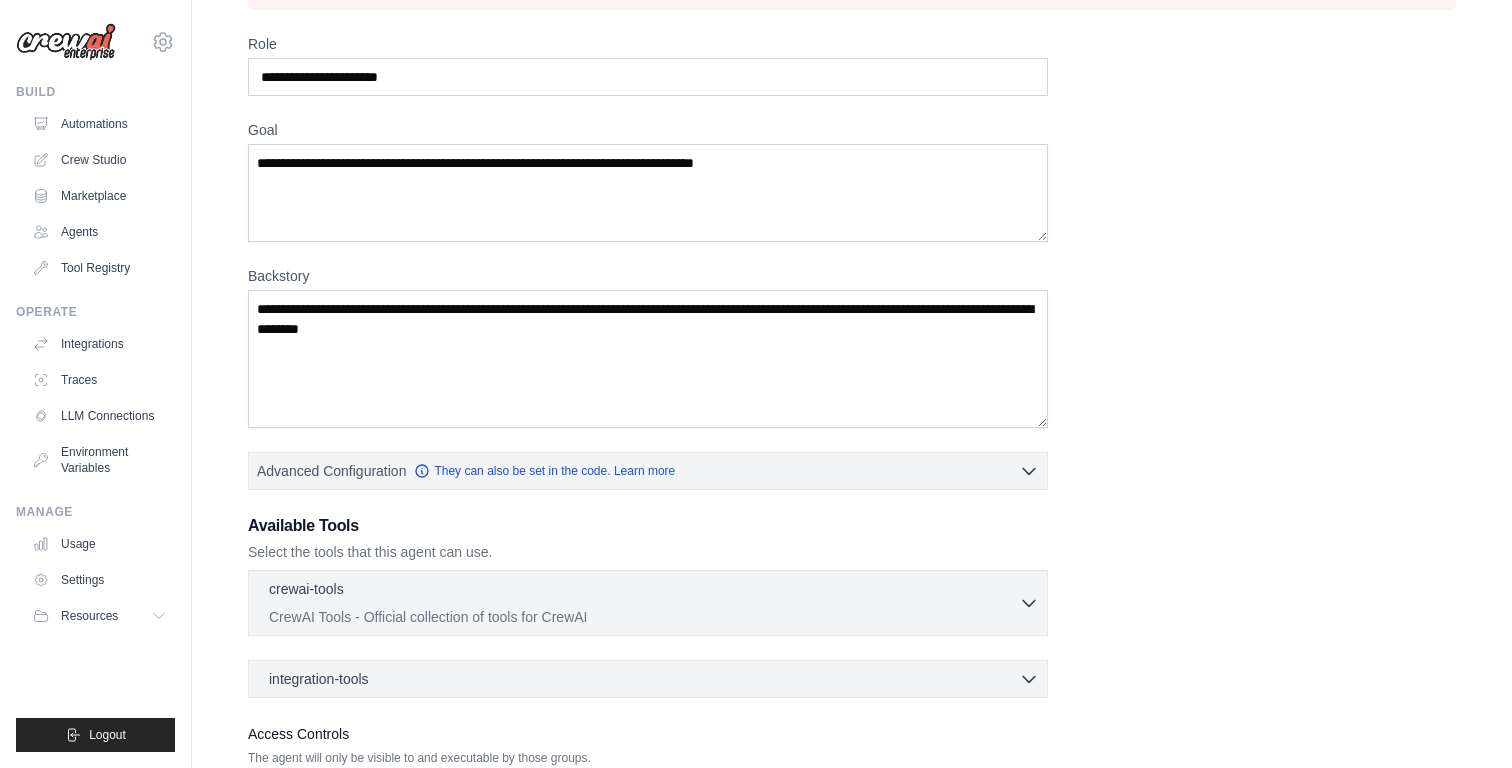 scroll, scrollTop: 0, scrollLeft: 0, axis: both 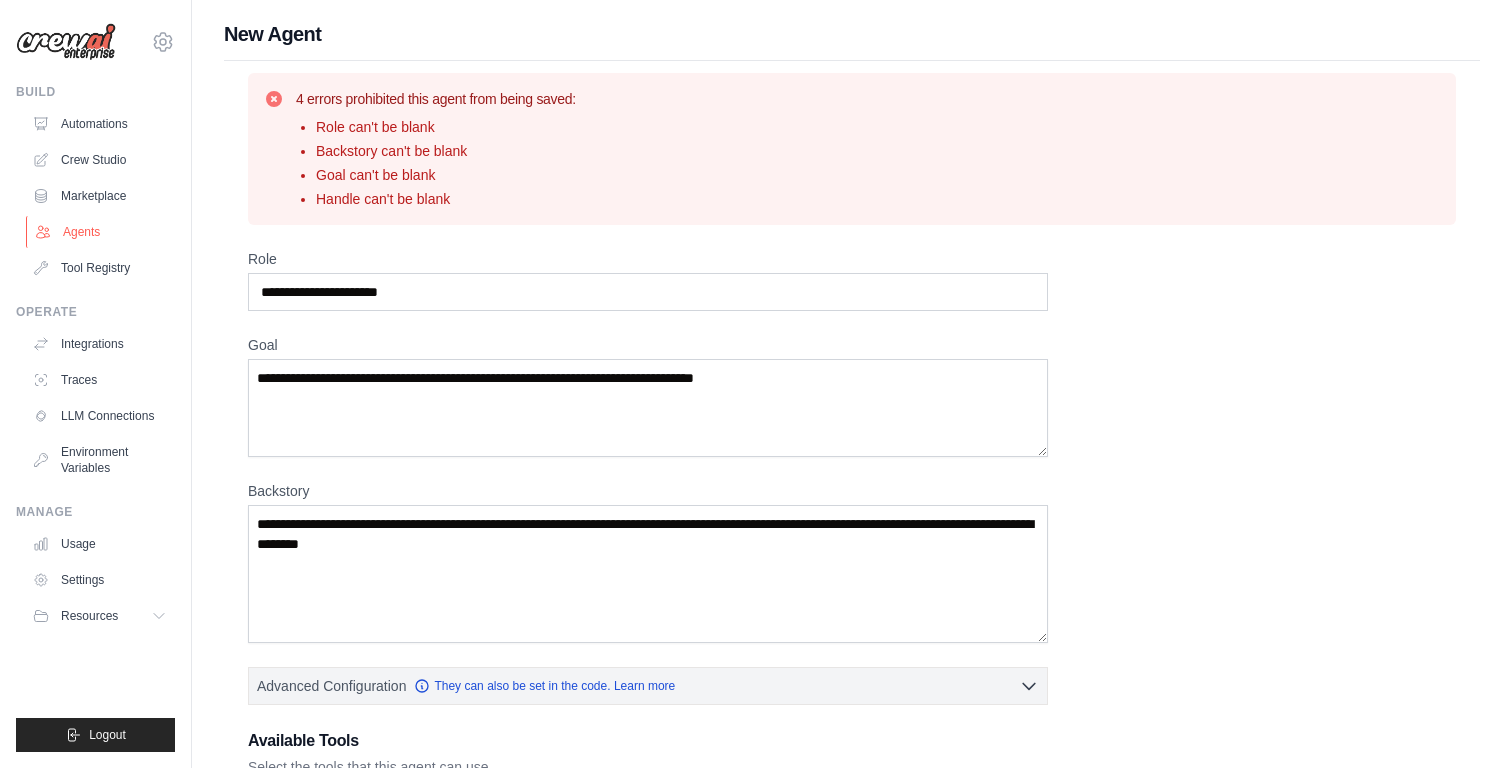 click on "Agents" at bounding box center (101, 232) 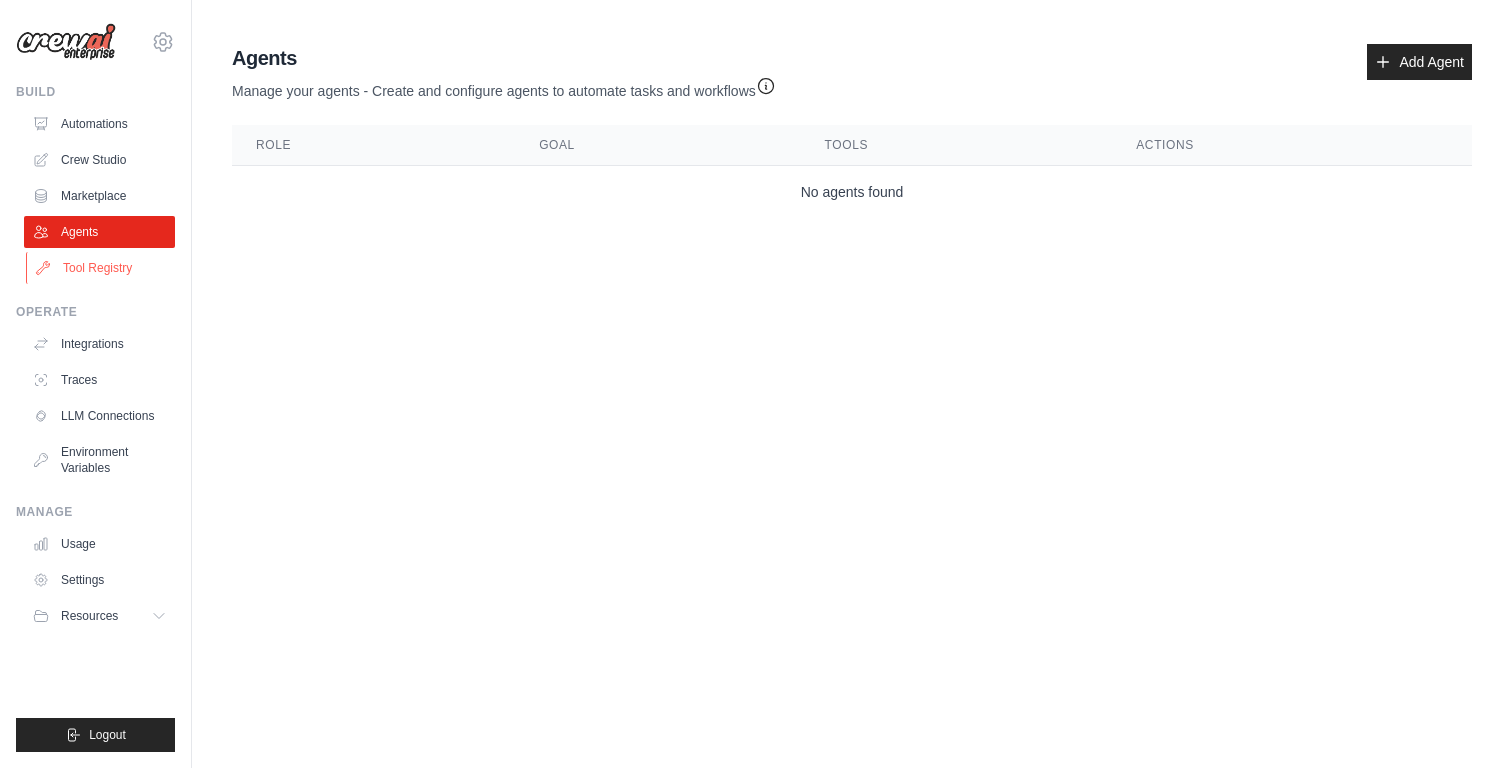 click on "Tool Registry" at bounding box center (101, 268) 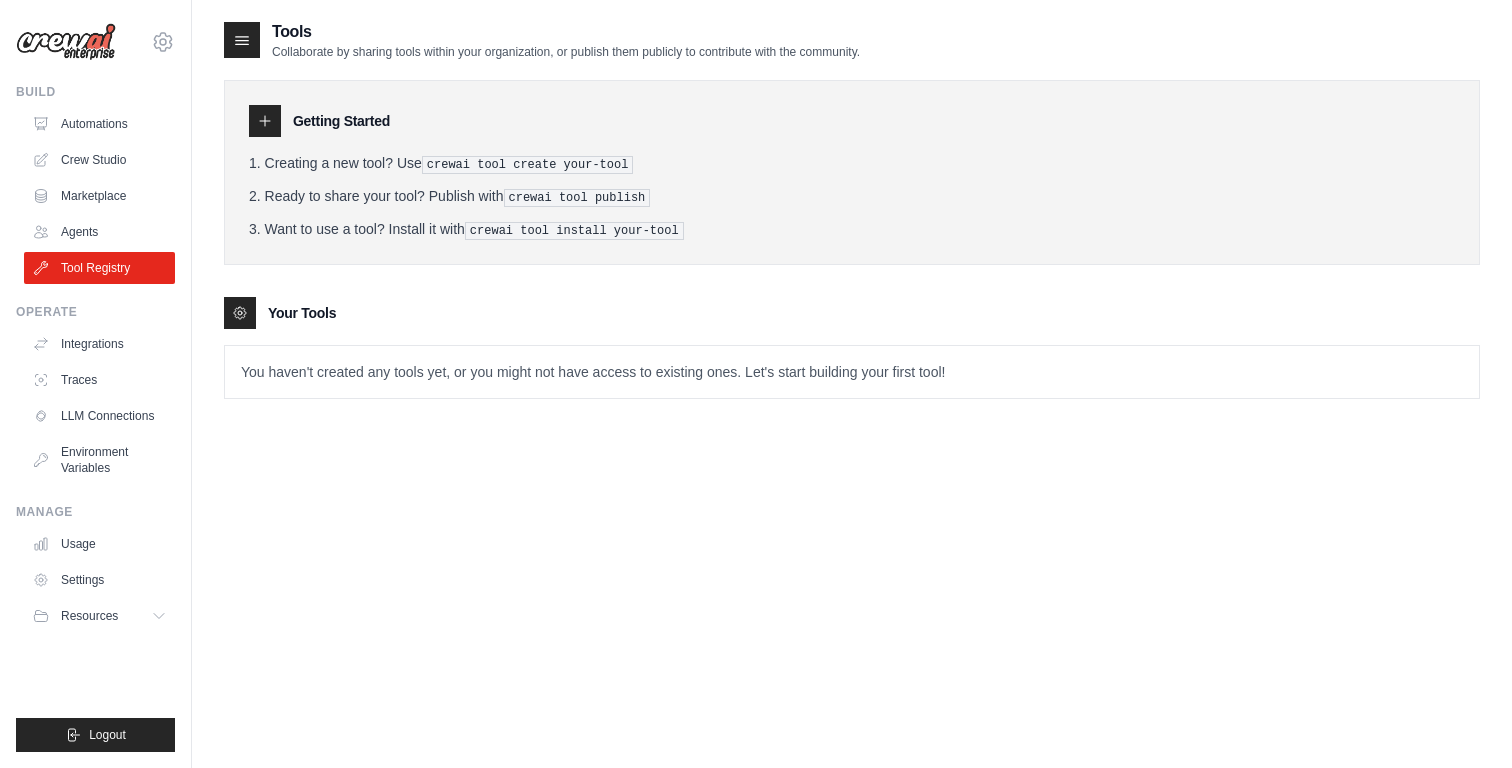 click 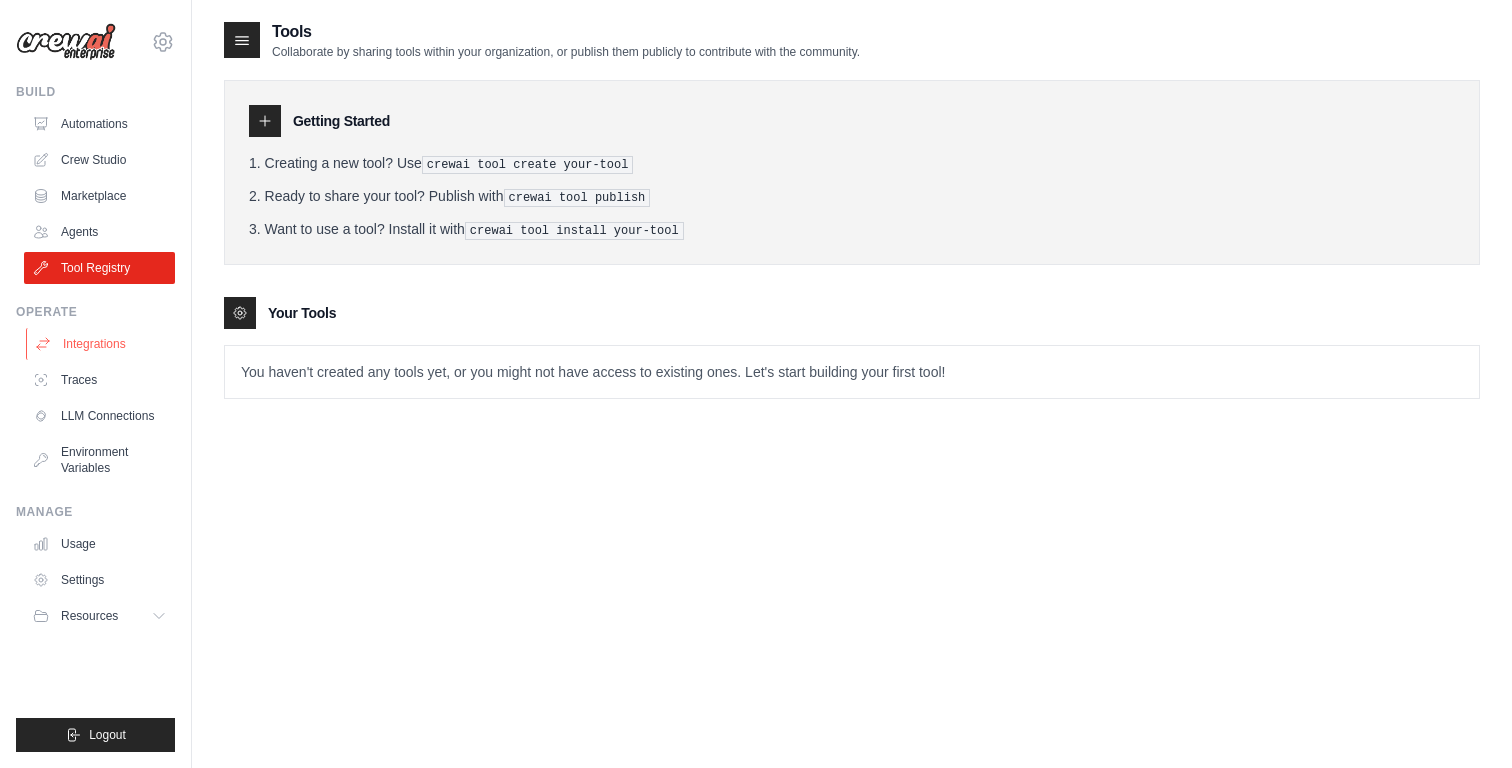 click on "Integrations" at bounding box center [101, 344] 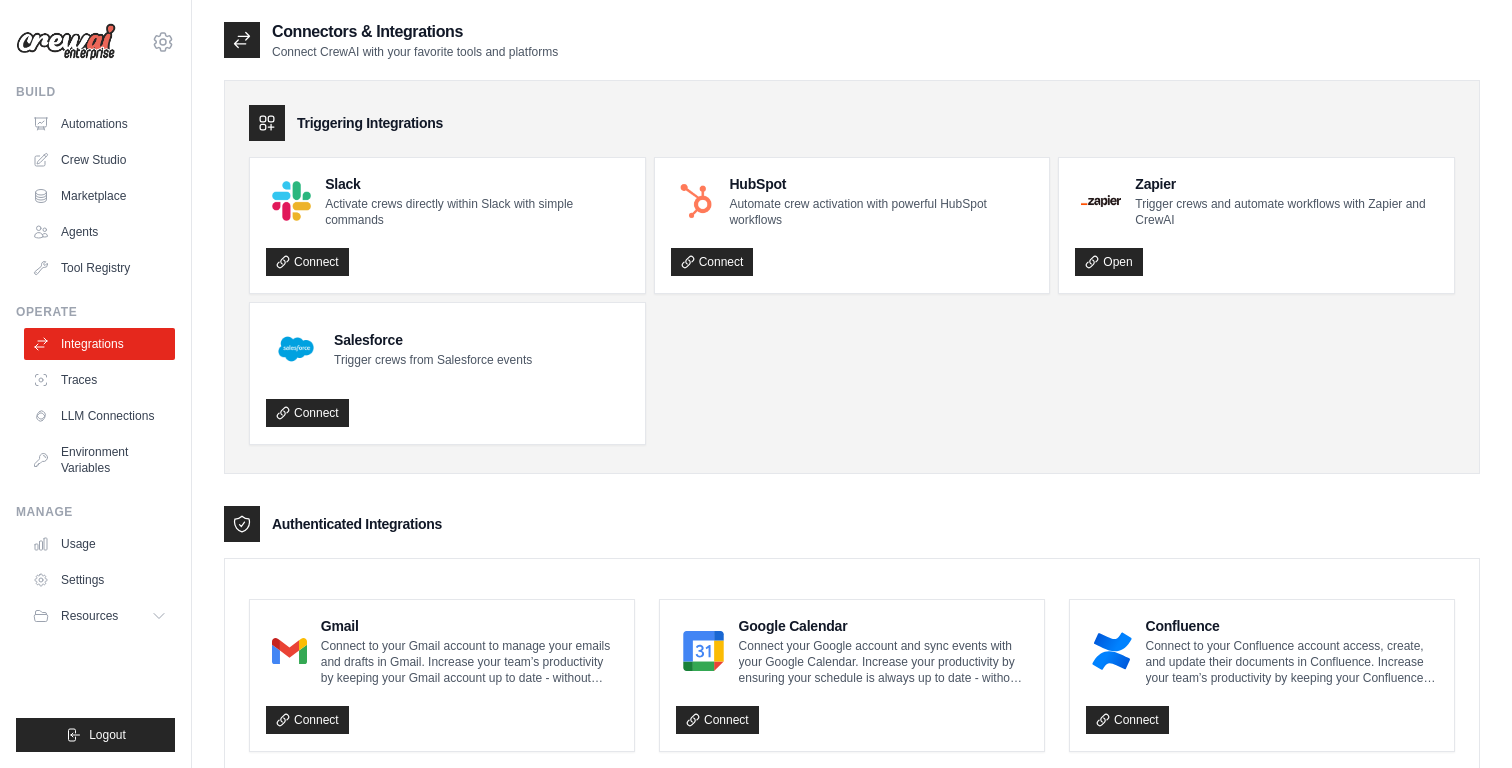 click on "Traces" at bounding box center (99, 380) 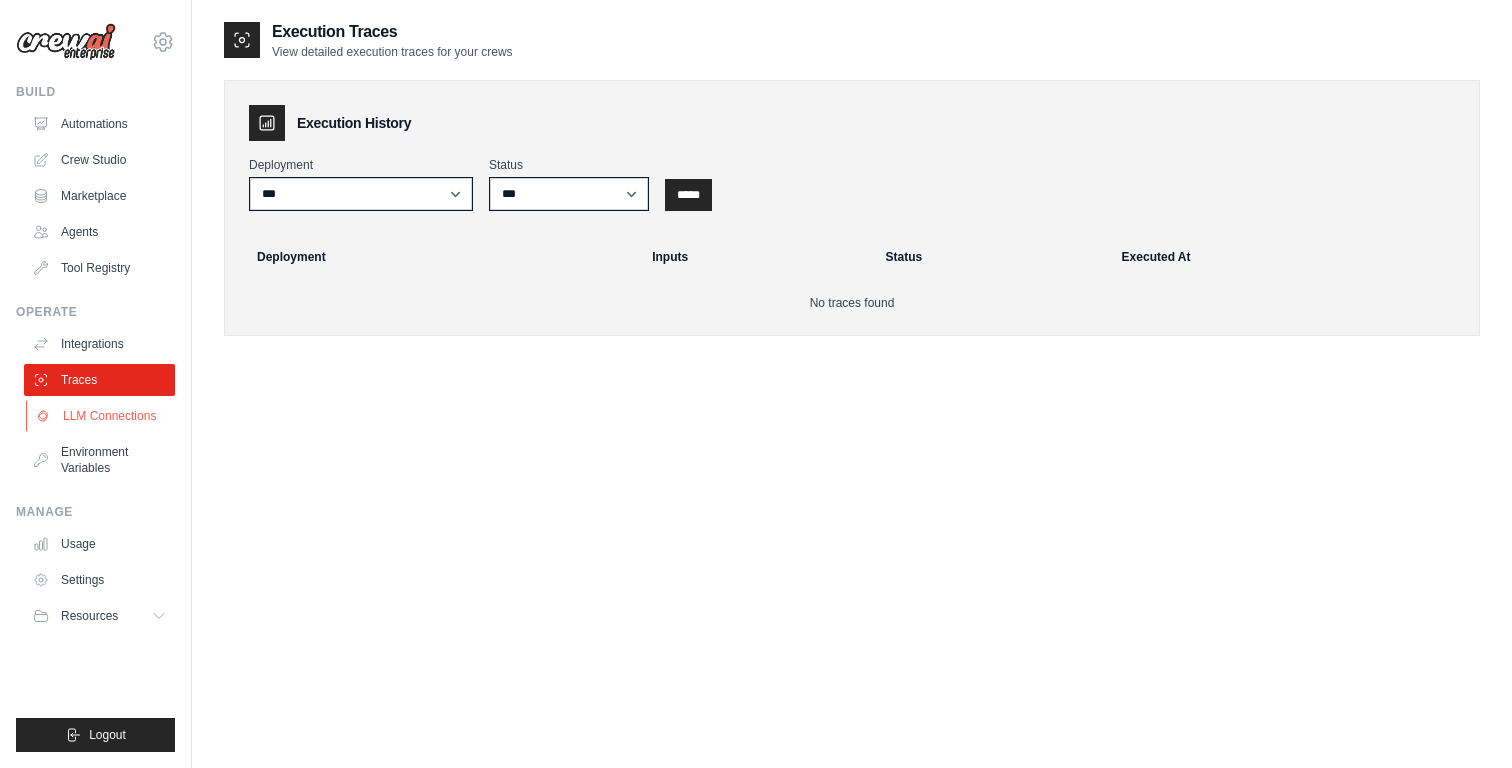 click on "LLM Connections" at bounding box center [101, 416] 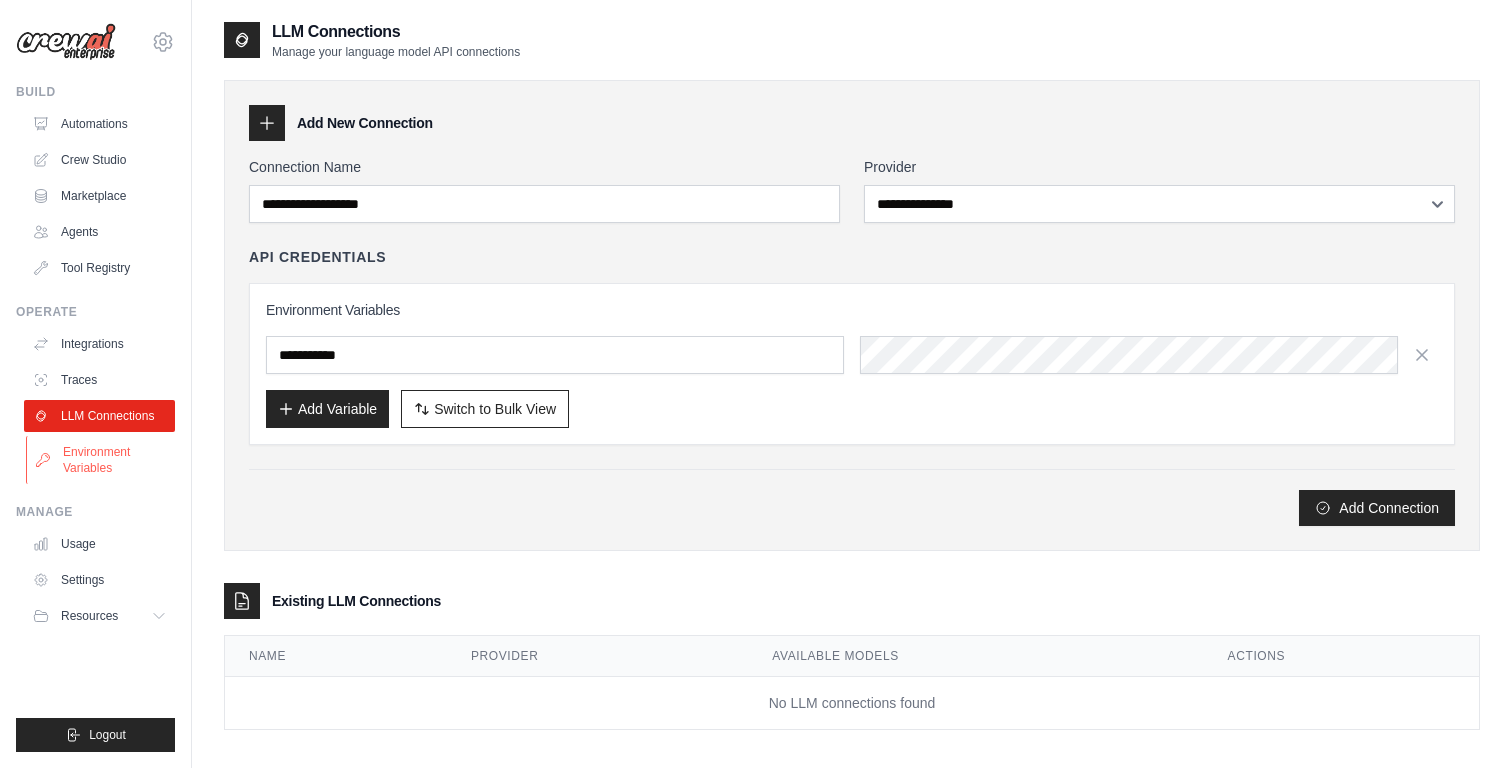 click on "Environment Variables" at bounding box center [101, 460] 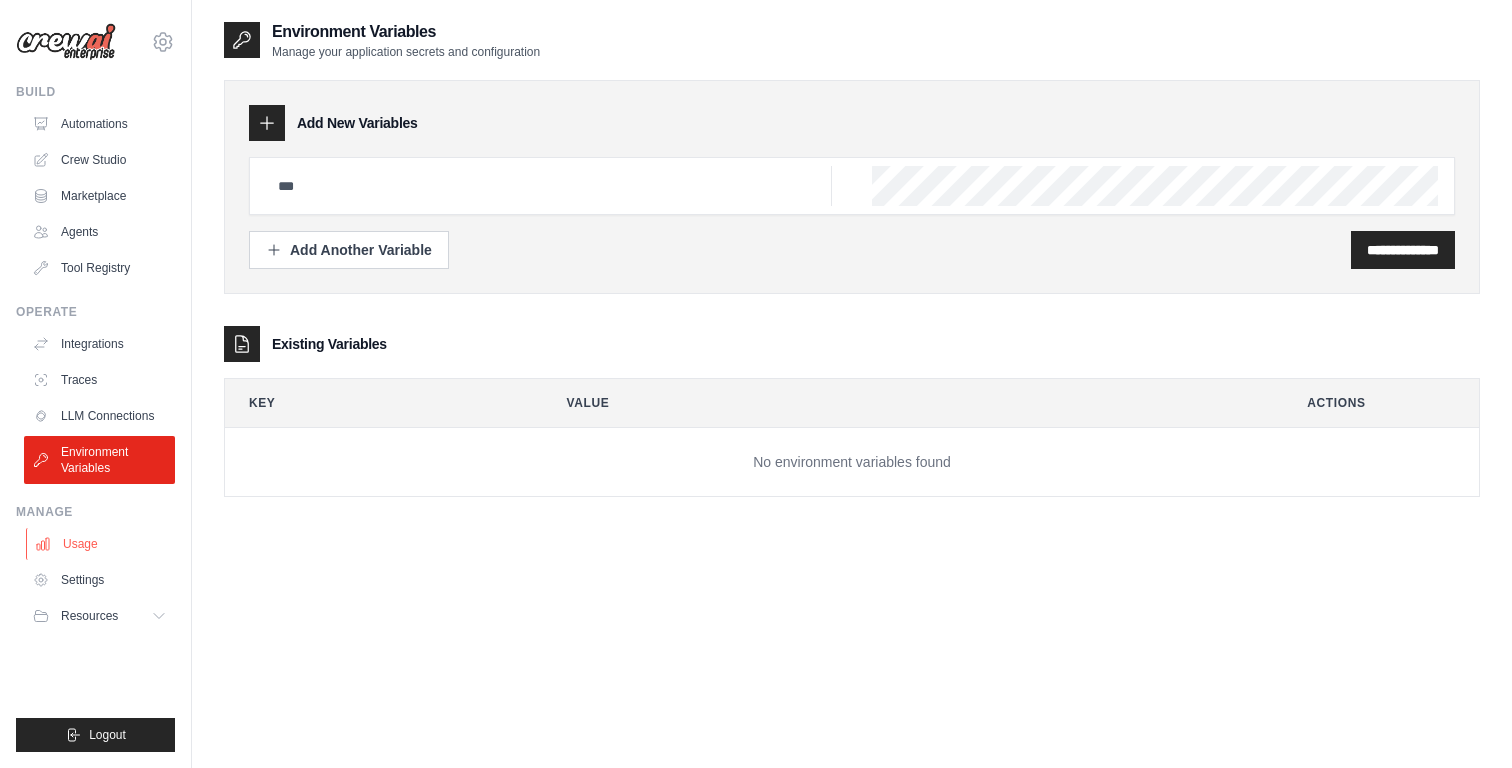 click on "Usage" at bounding box center [101, 544] 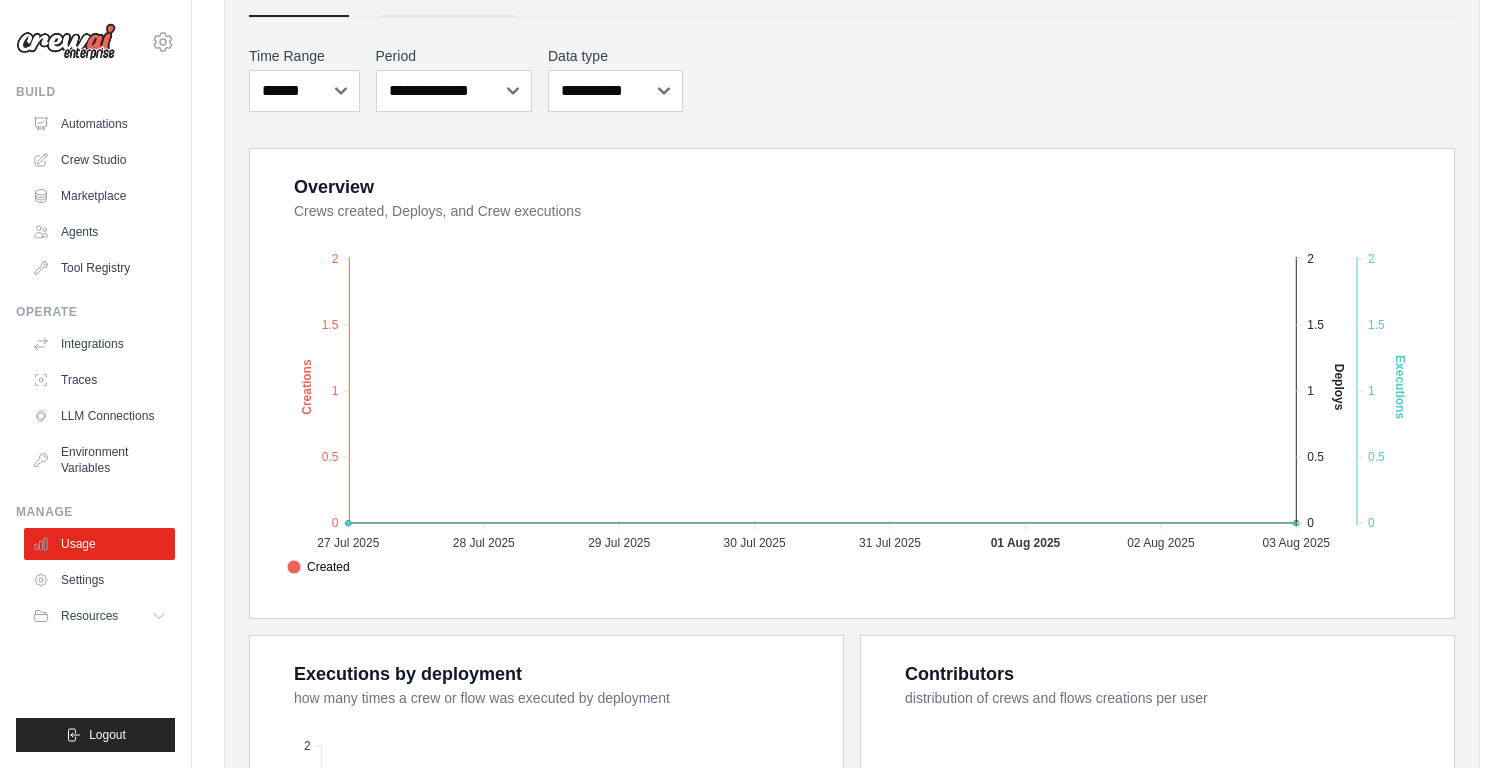scroll, scrollTop: 234, scrollLeft: 0, axis: vertical 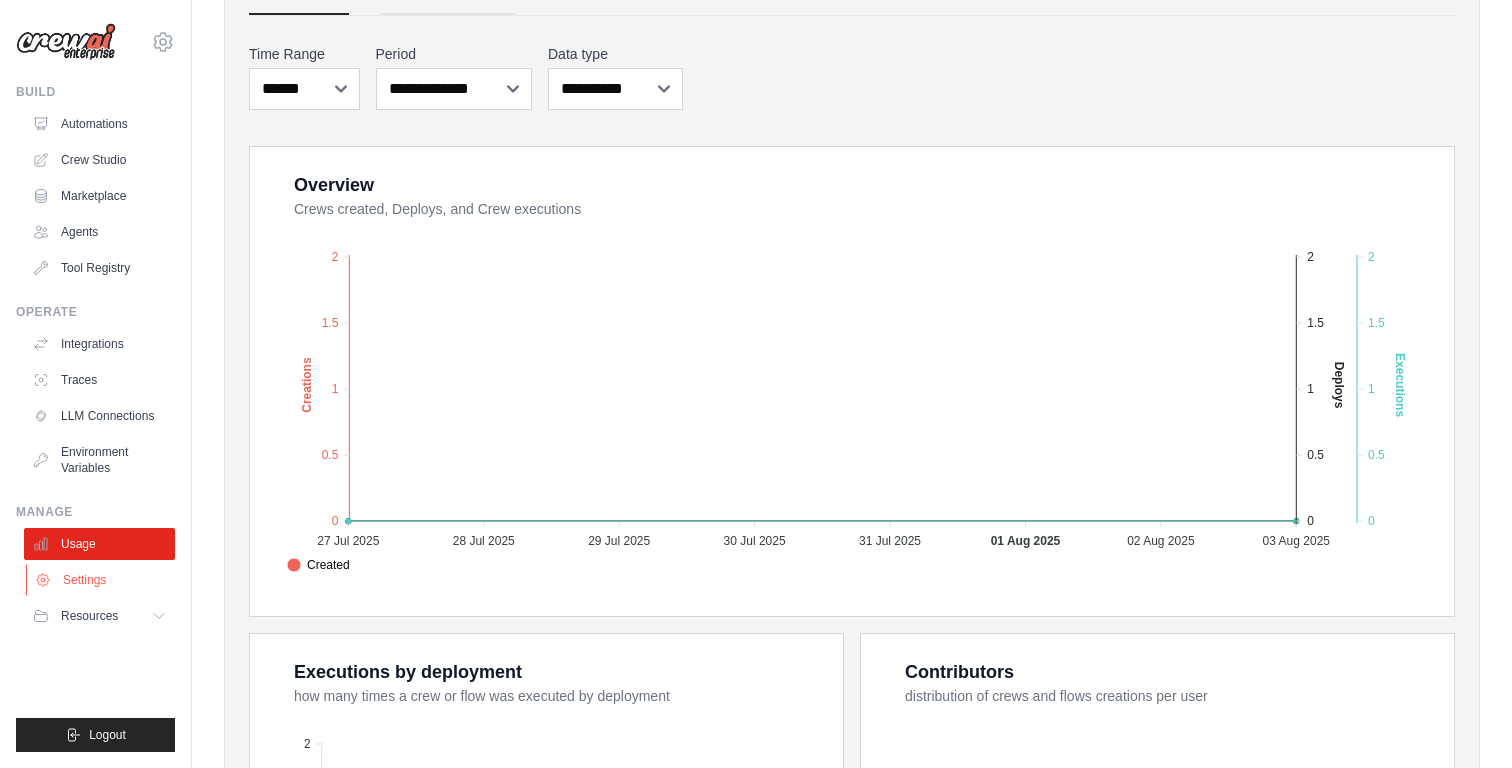 click on "Settings" at bounding box center [101, 580] 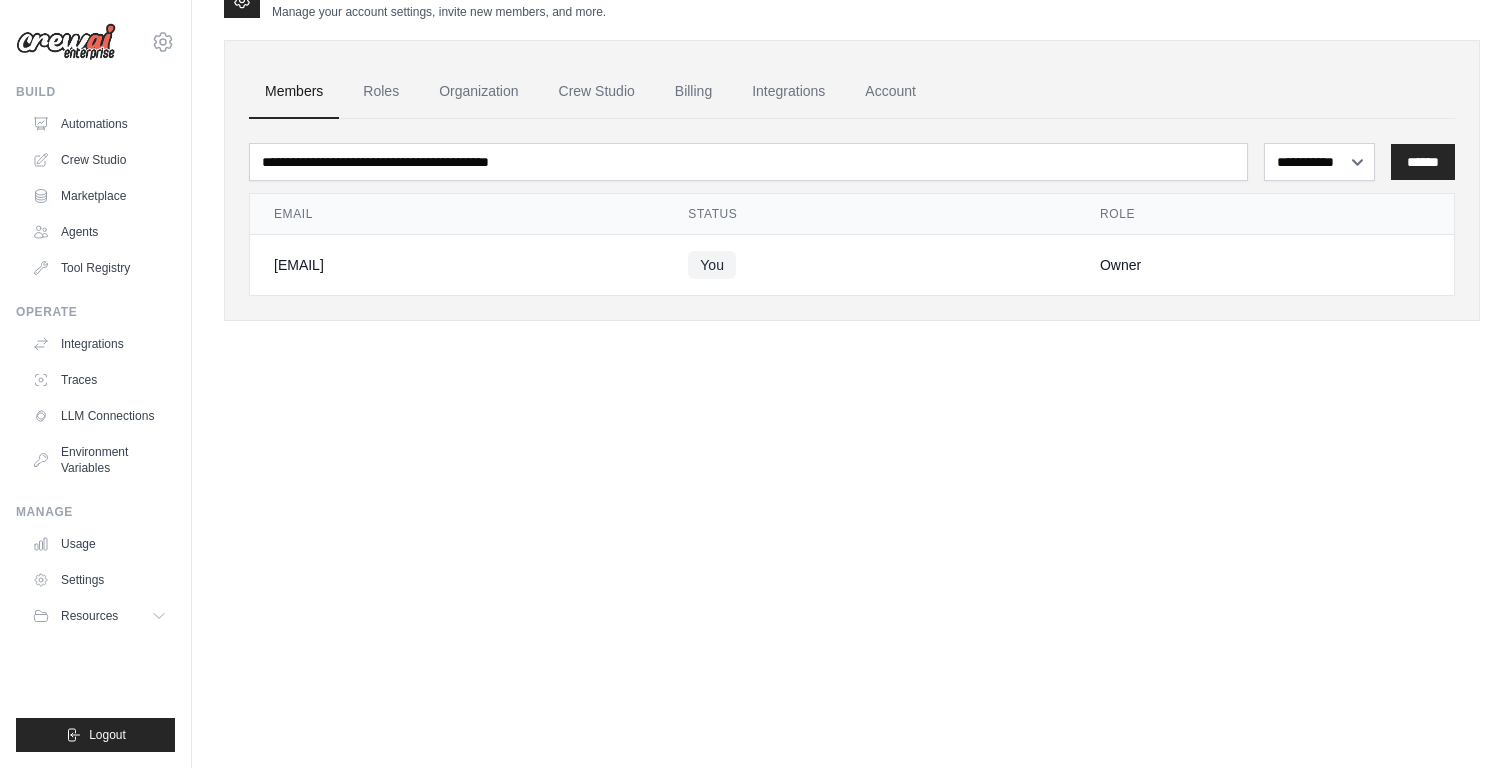 scroll, scrollTop: 0, scrollLeft: 0, axis: both 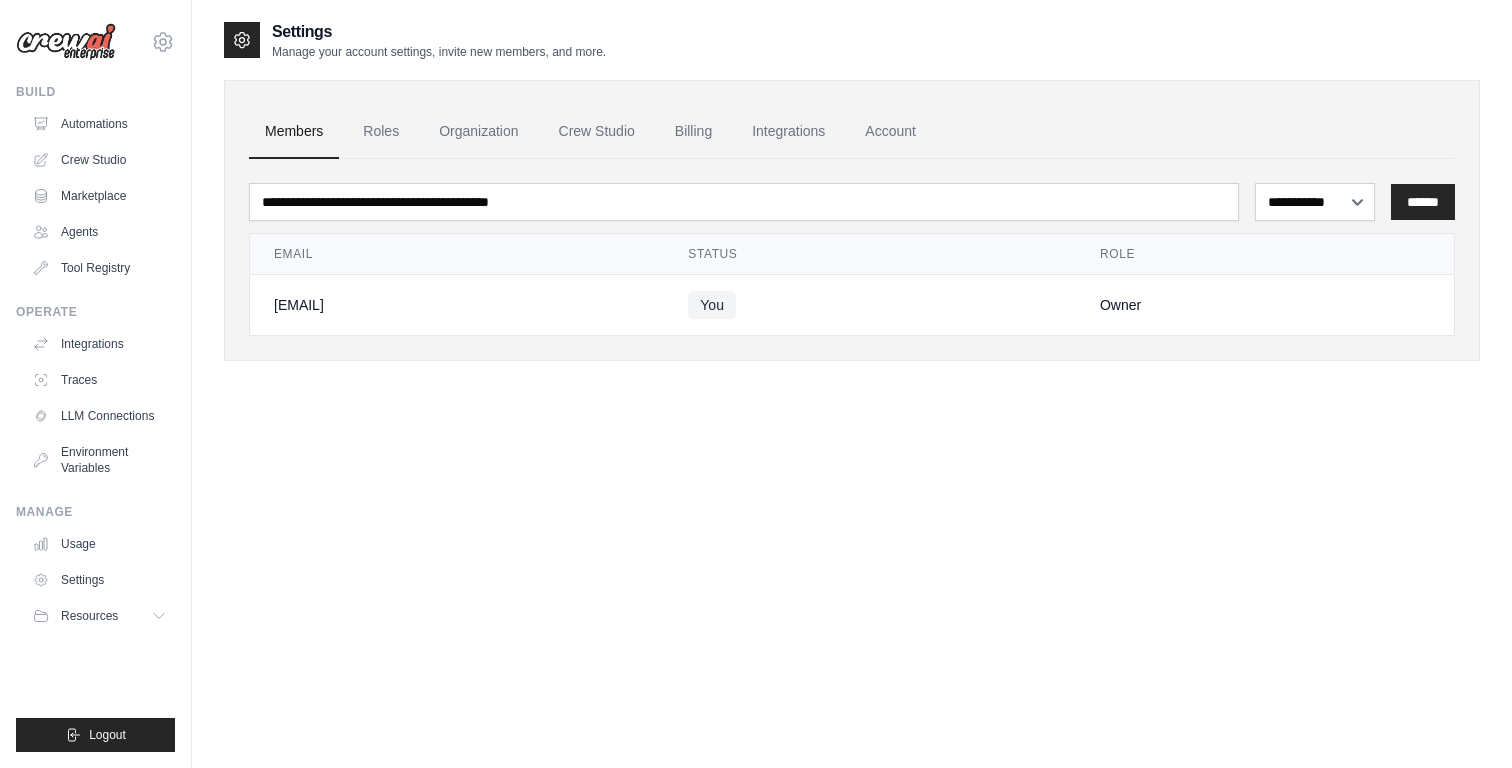 click on "Build
Automations
Crew Studio
Marketplace
Agents" at bounding box center (95, 418) 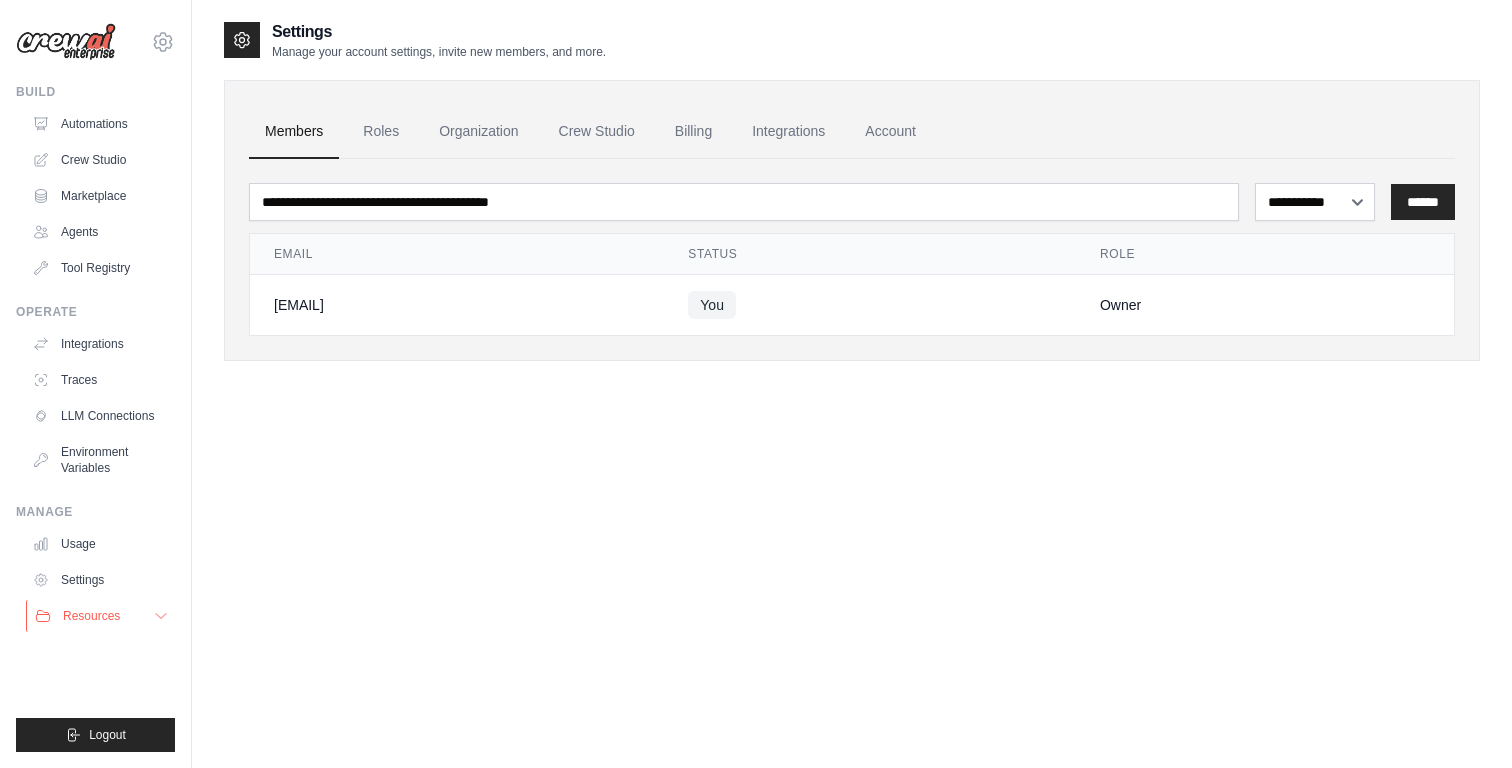 click on "Resources" at bounding box center (91, 616) 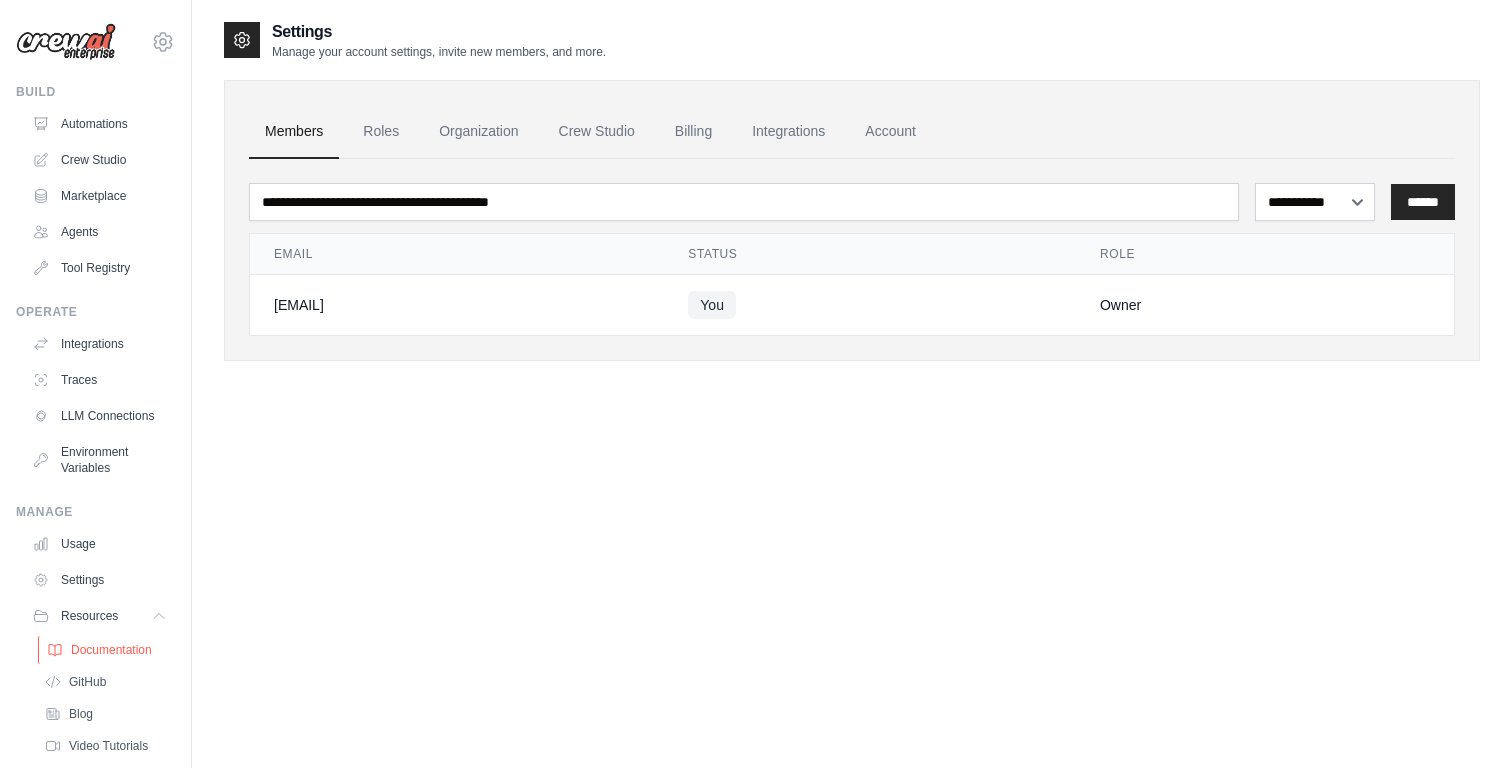 click on "Documentation" at bounding box center (111, 650) 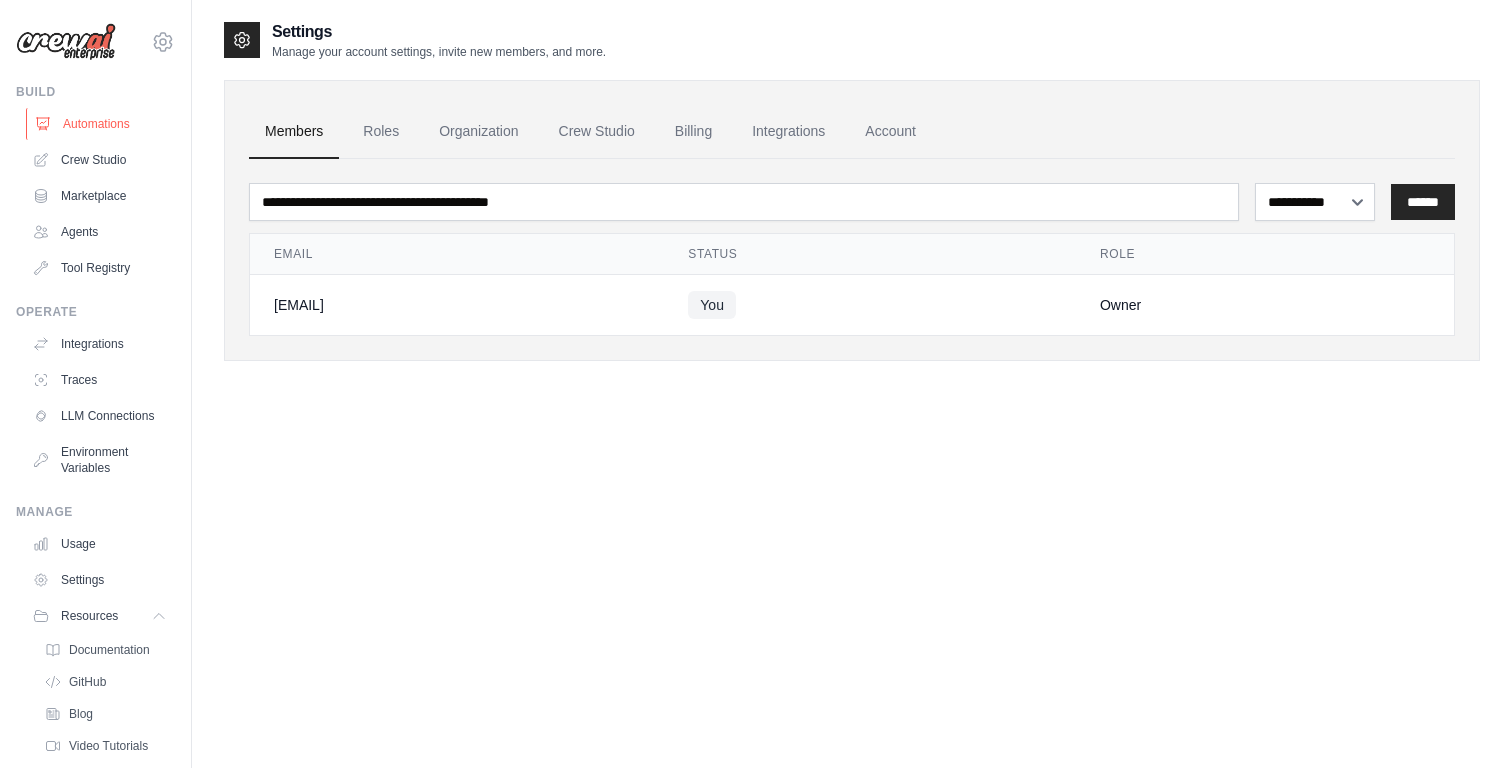 click on "Automations" at bounding box center [101, 124] 